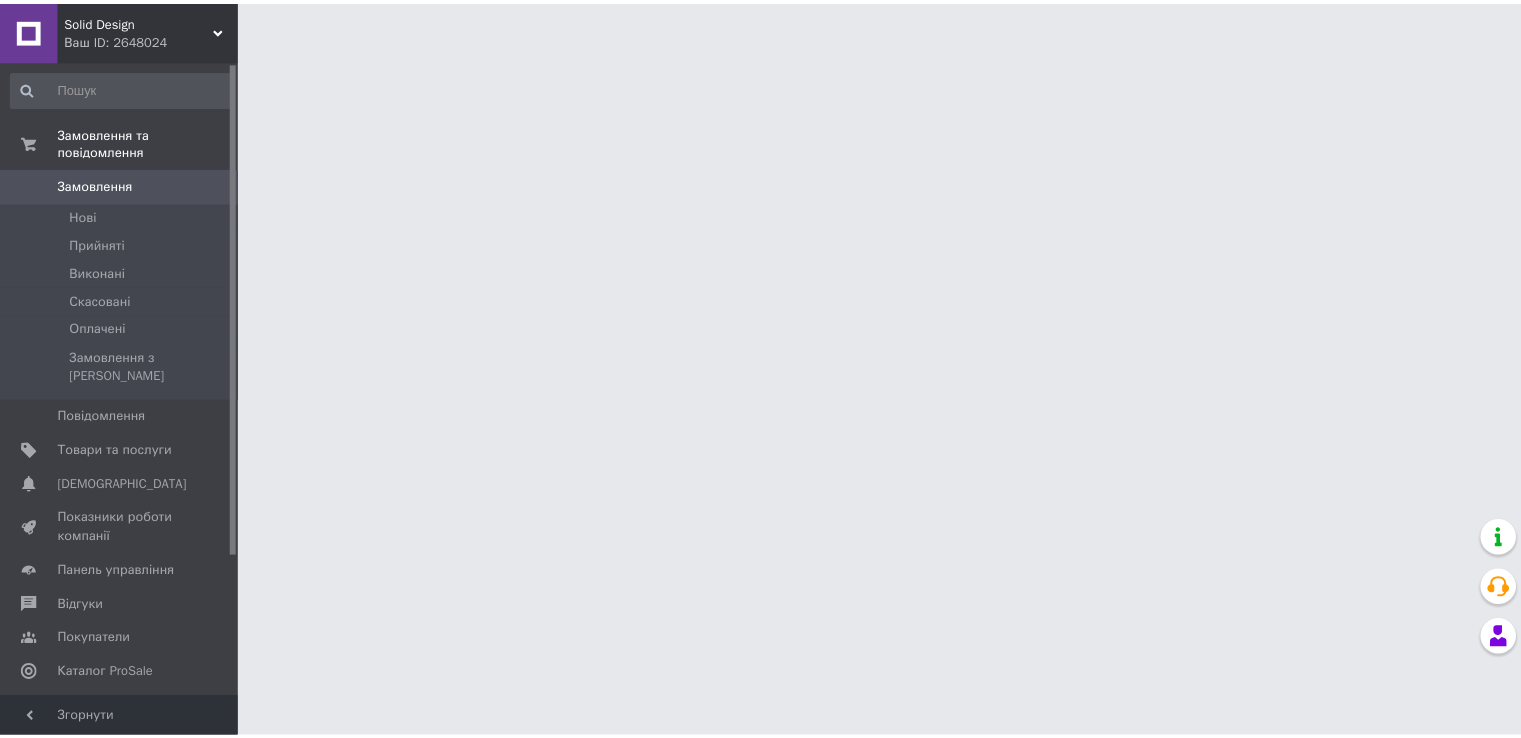 scroll, scrollTop: 0, scrollLeft: 0, axis: both 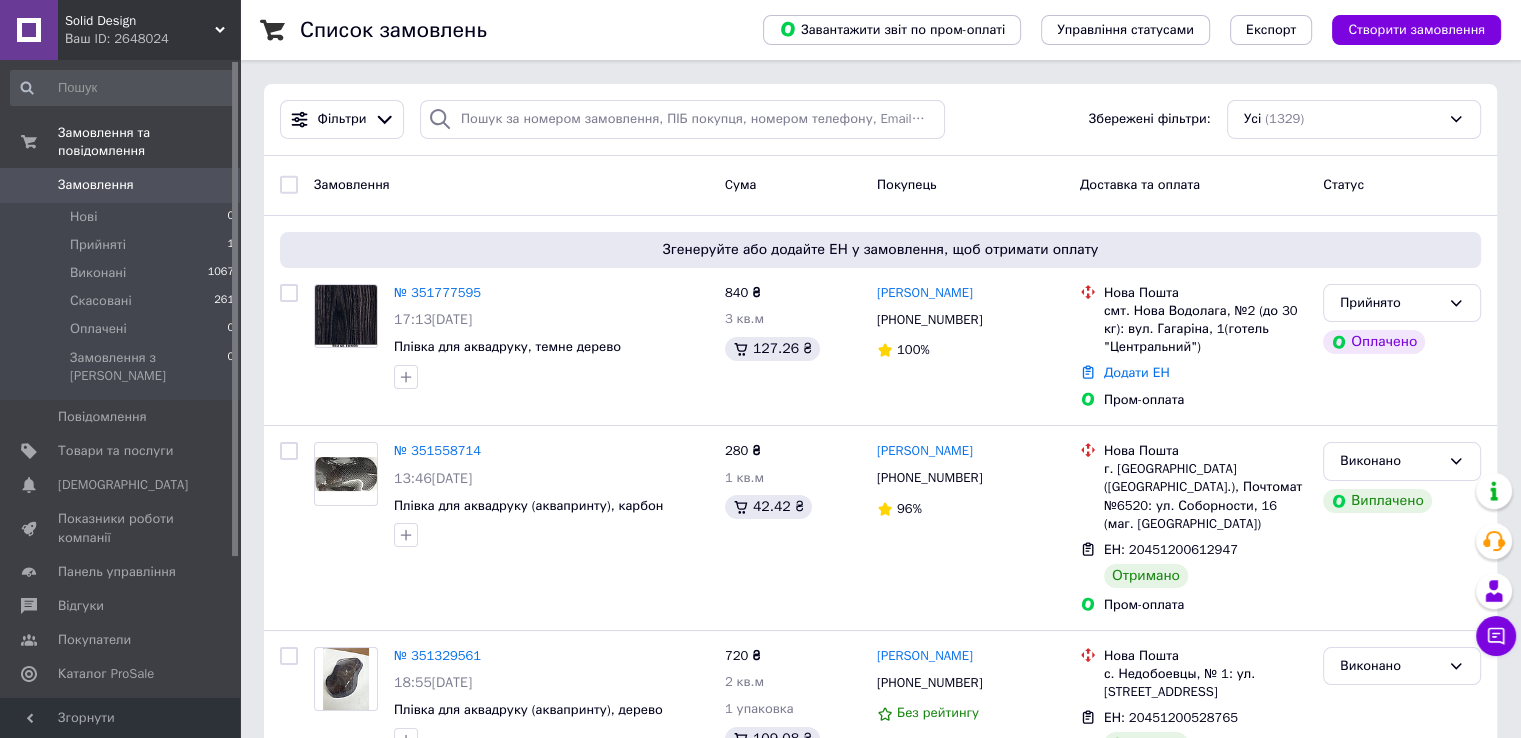 click on "Аналітика" at bounding box center (121, 709) 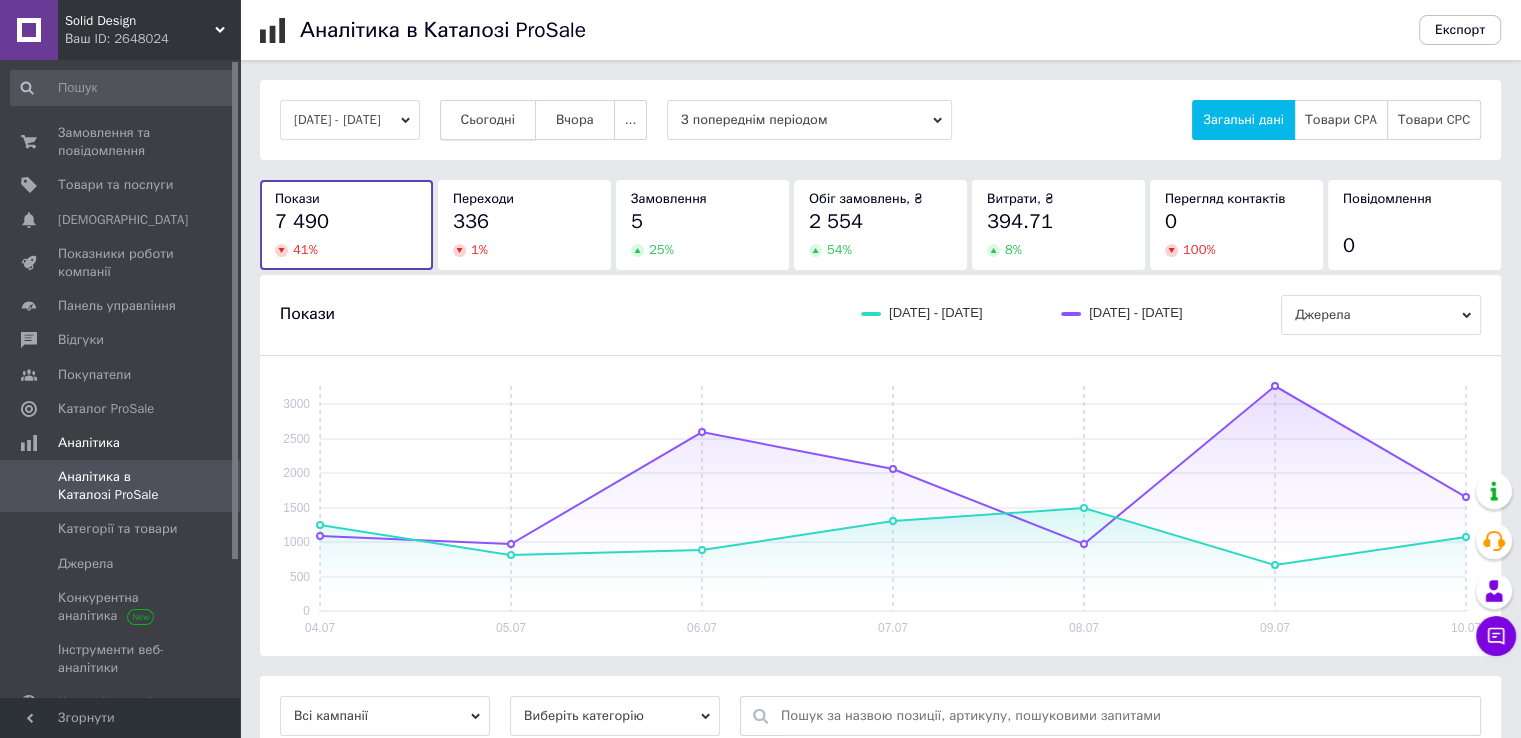 click on "Сьогодні" at bounding box center [488, 120] 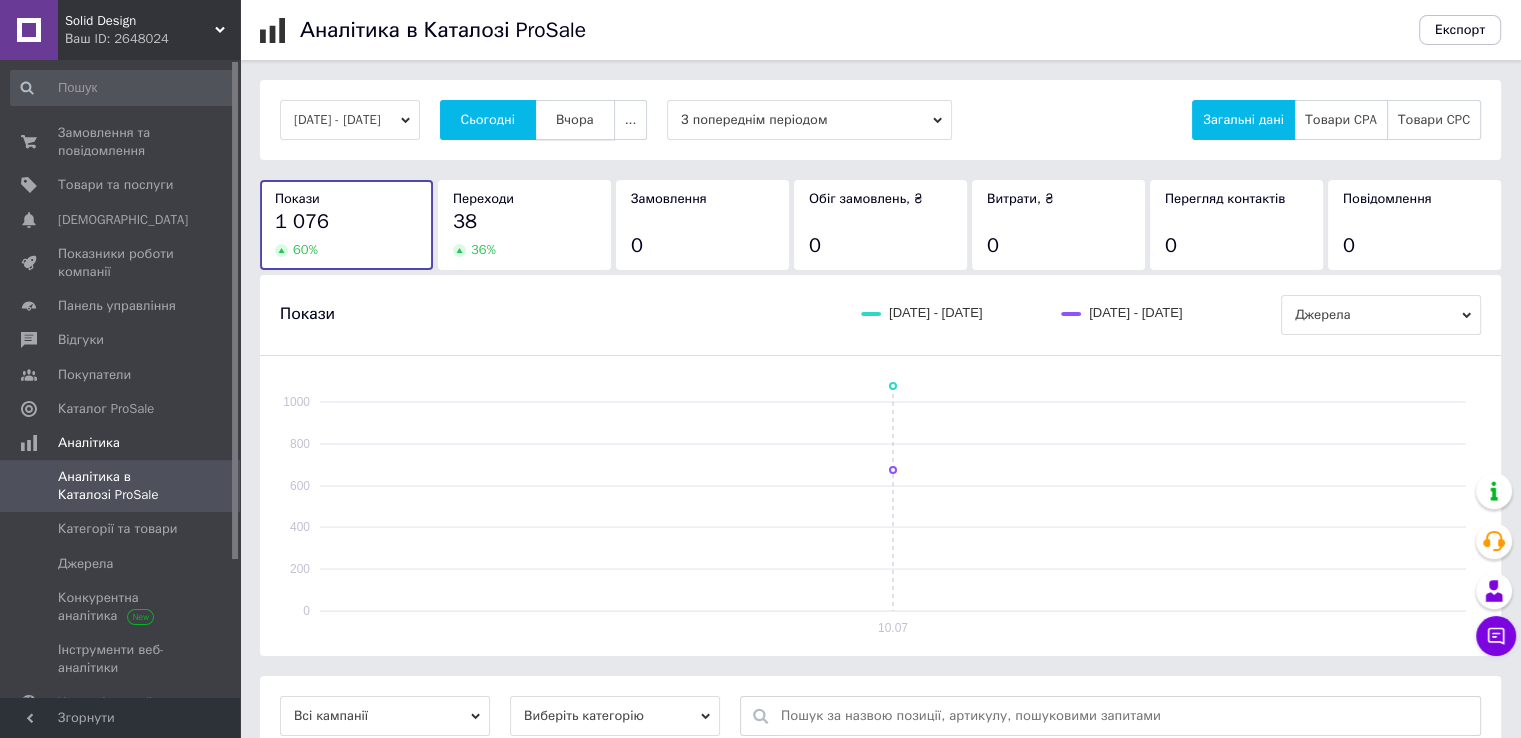 click on "Вчора" at bounding box center [575, 120] 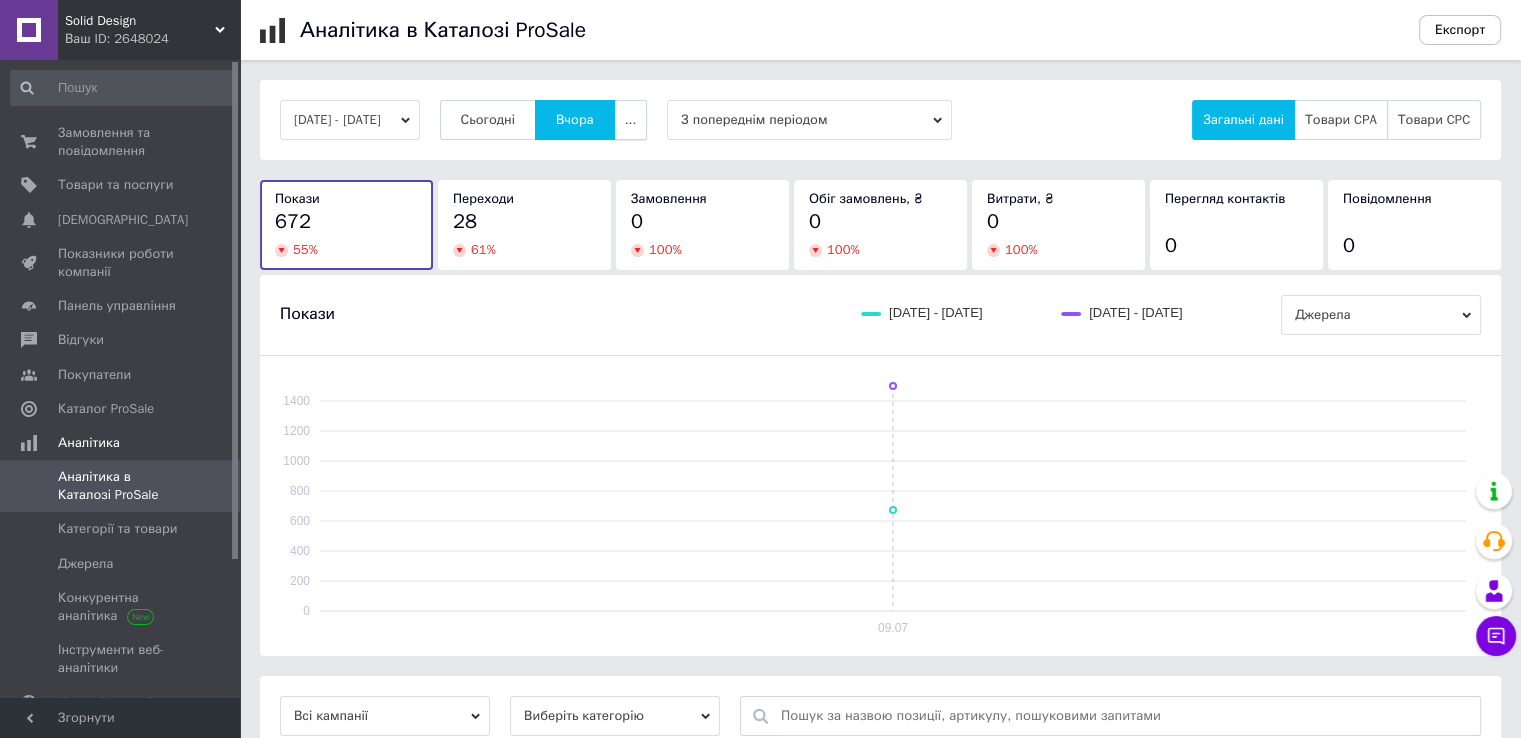 click on "..." at bounding box center (631, 120) 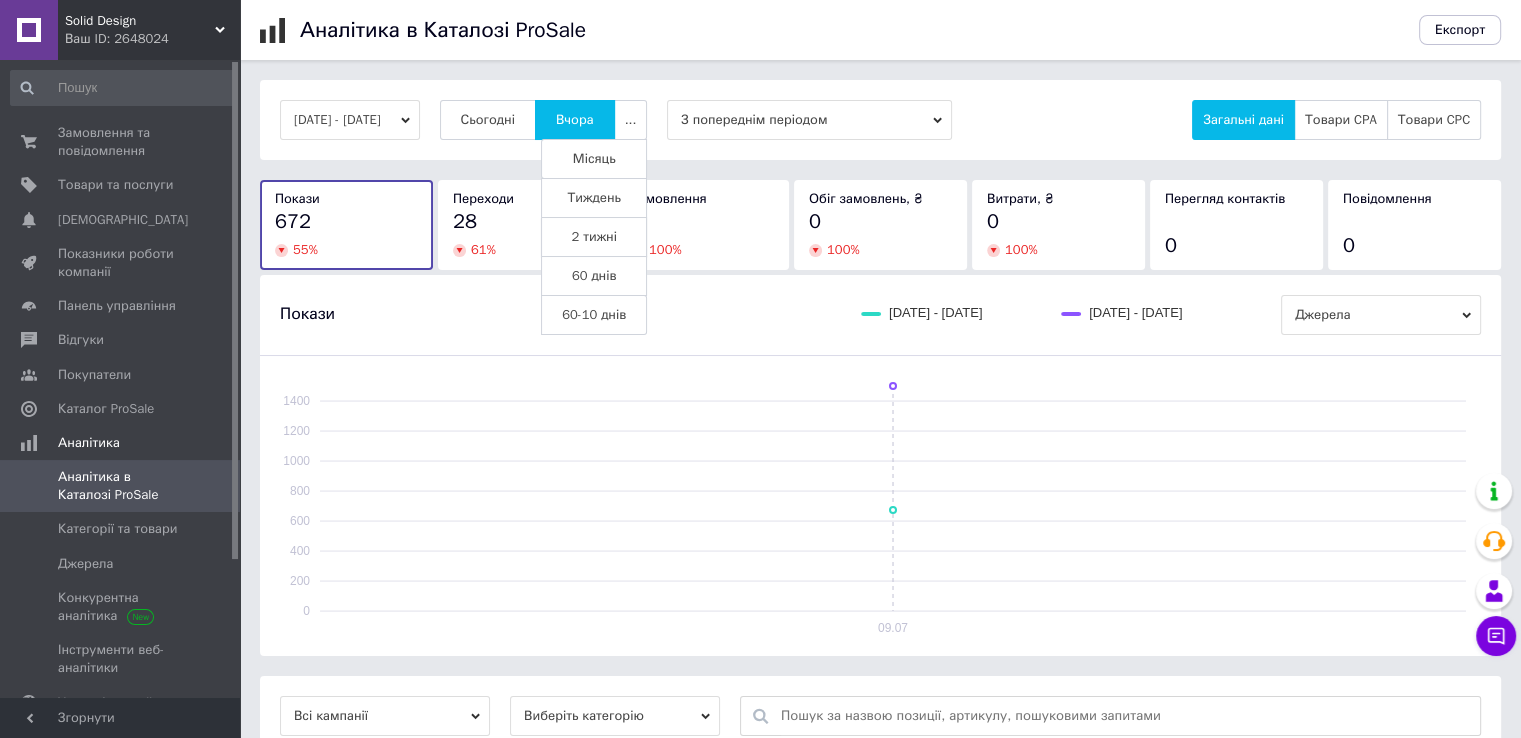 click on "2 тижні" at bounding box center [594, 237] 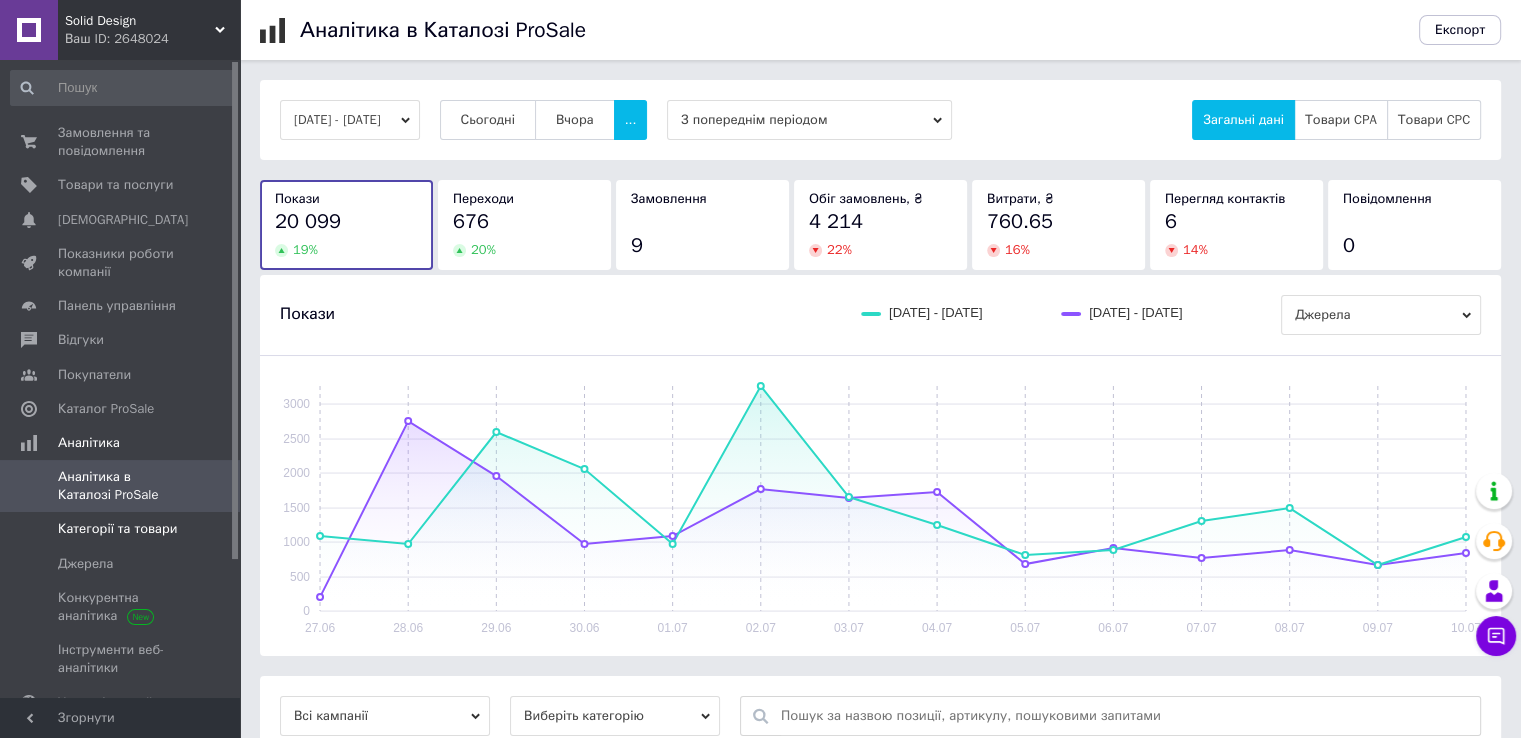click on "Категорії та товари" at bounding box center [117, 529] 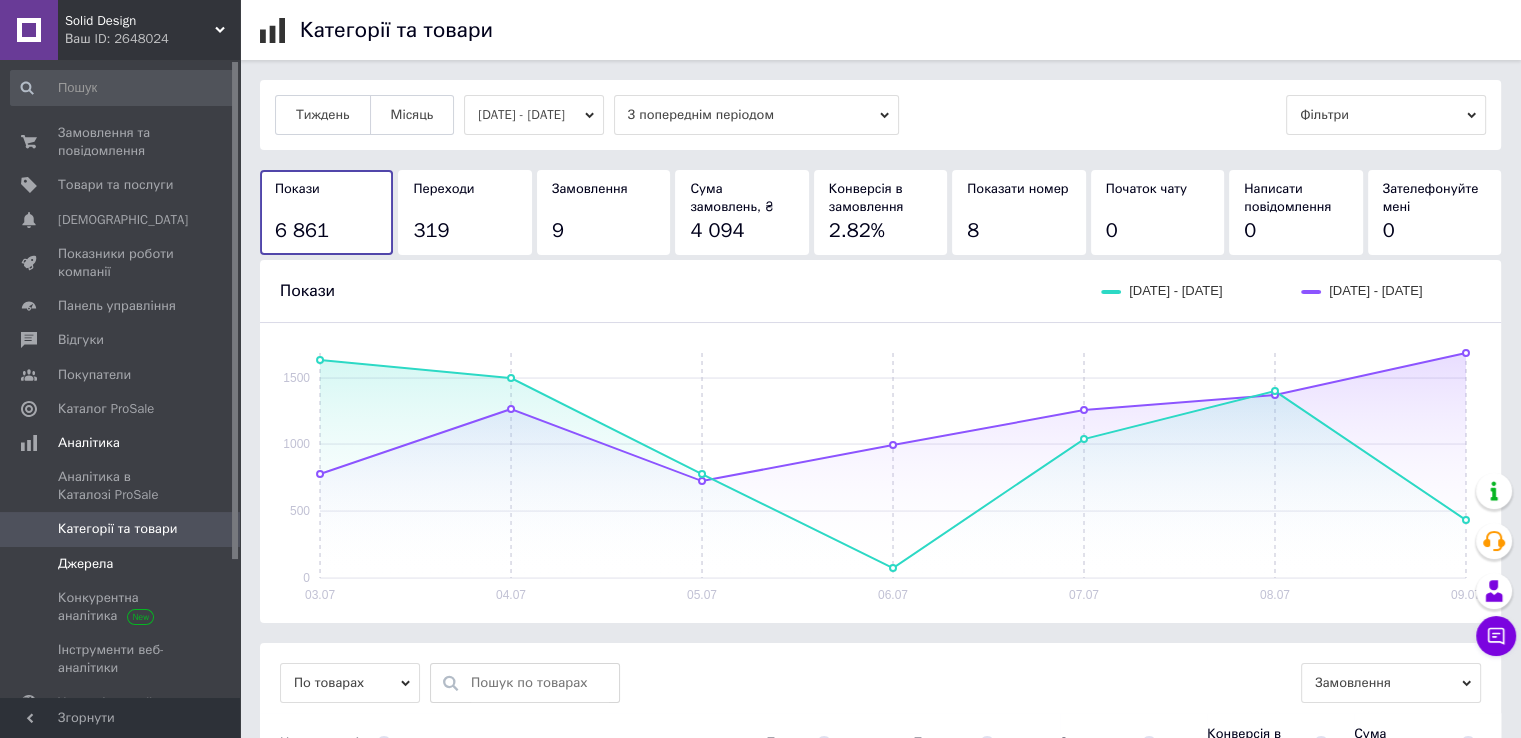 click on "Джерела" at bounding box center [85, 564] 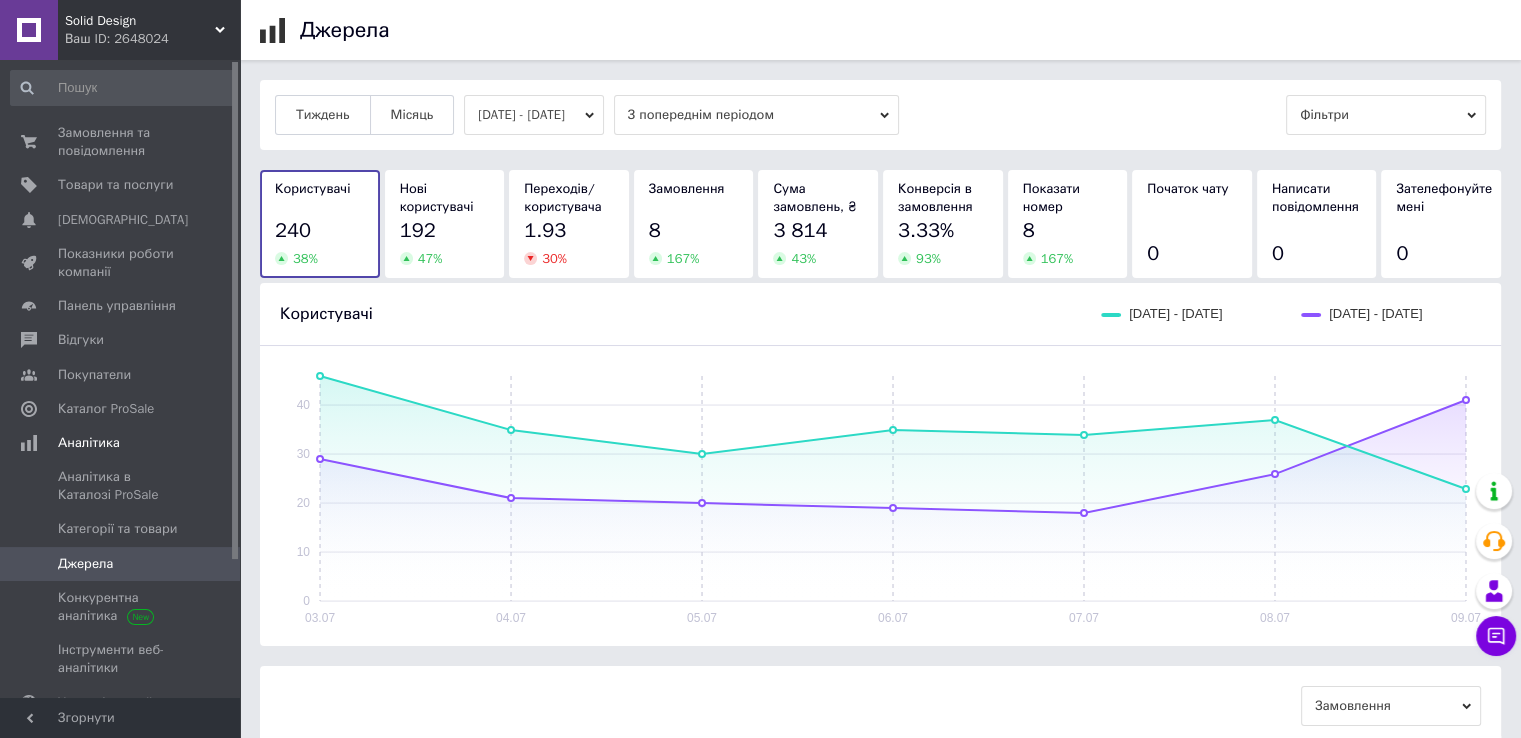 click on "Фільтри" at bounding box center [1386, 115] 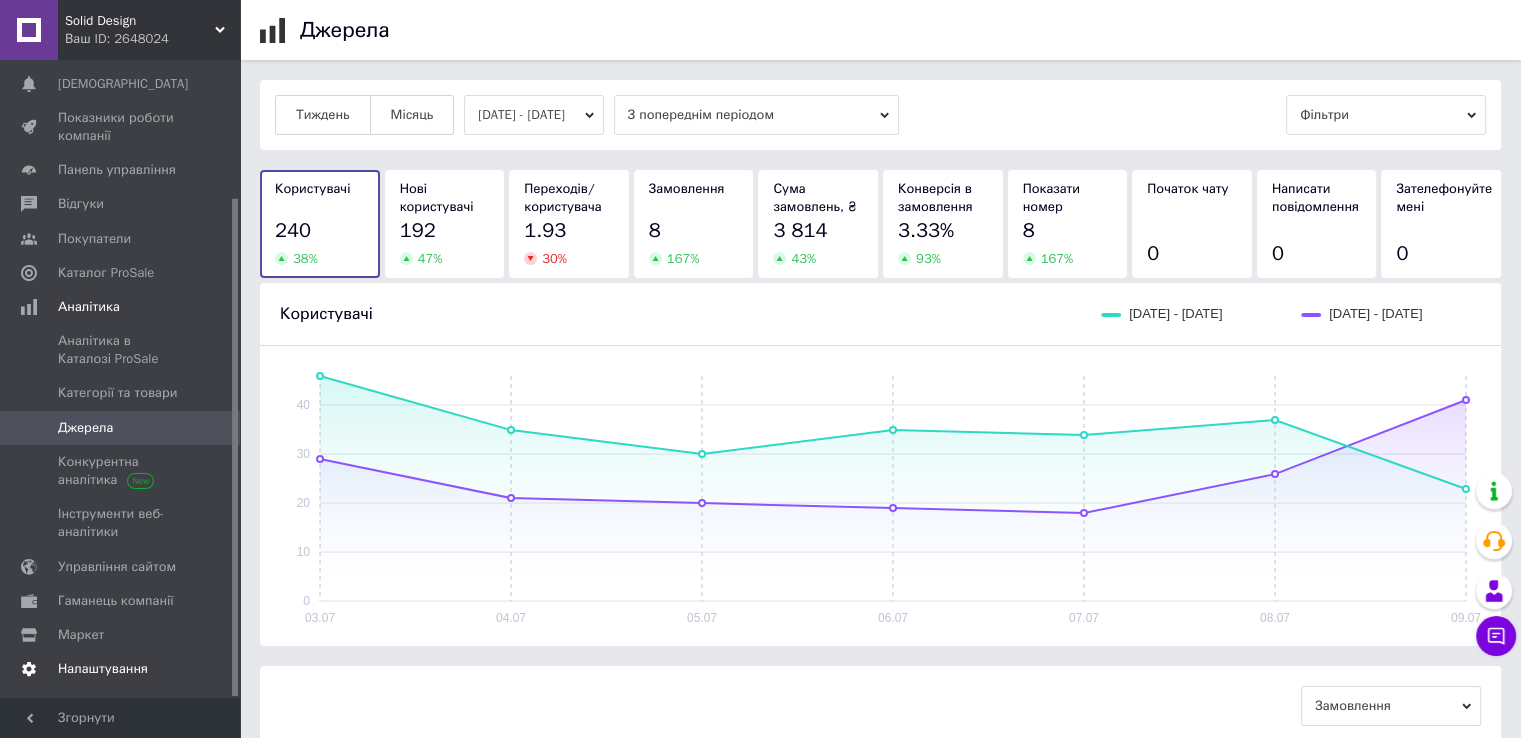 scroll, scrollTop: 176, scrollLeft: 0, axis: vertical 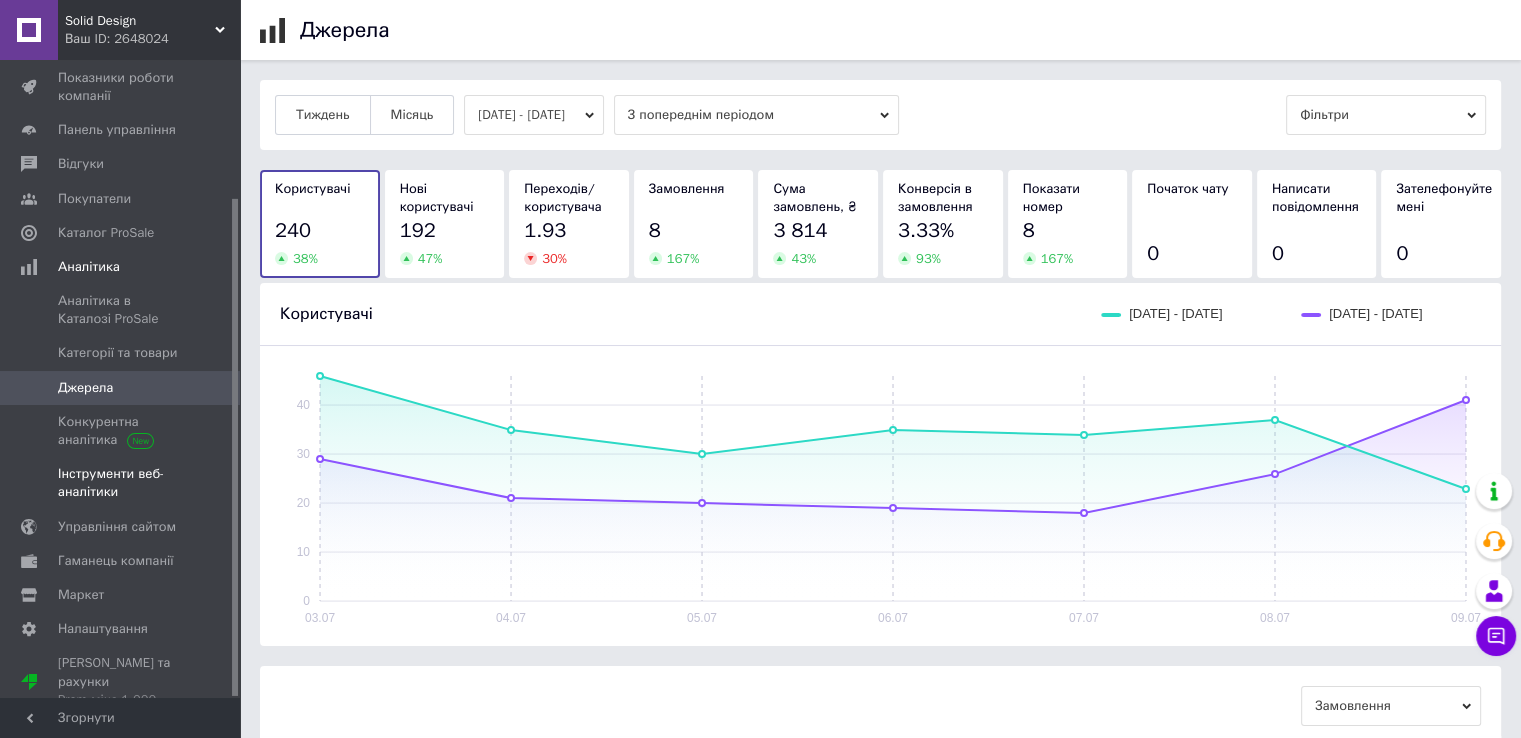 click on "Інструменти веб-аналітики" at bounding box center [121, 483] 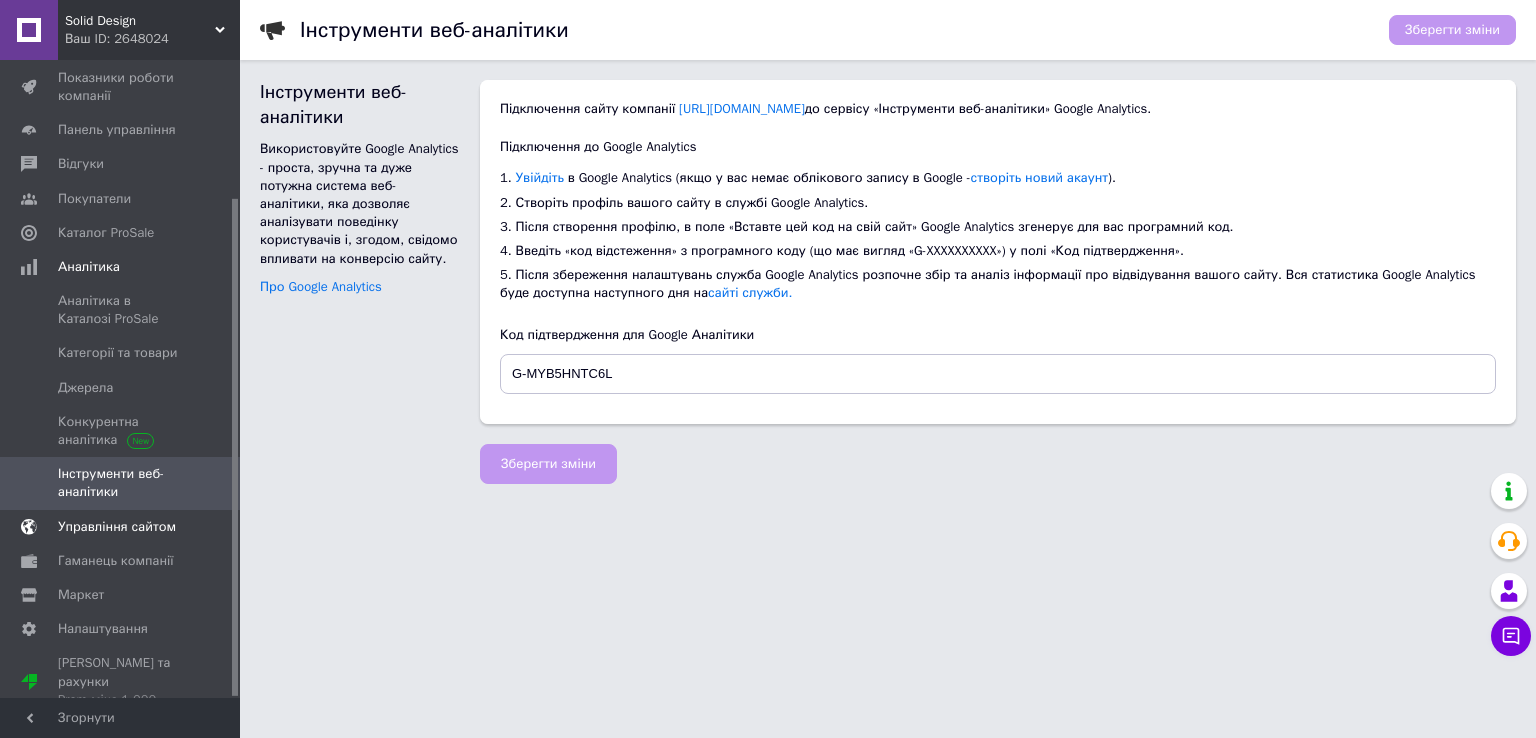 click on "Управління сайтом" at bounding box center [117, 527] 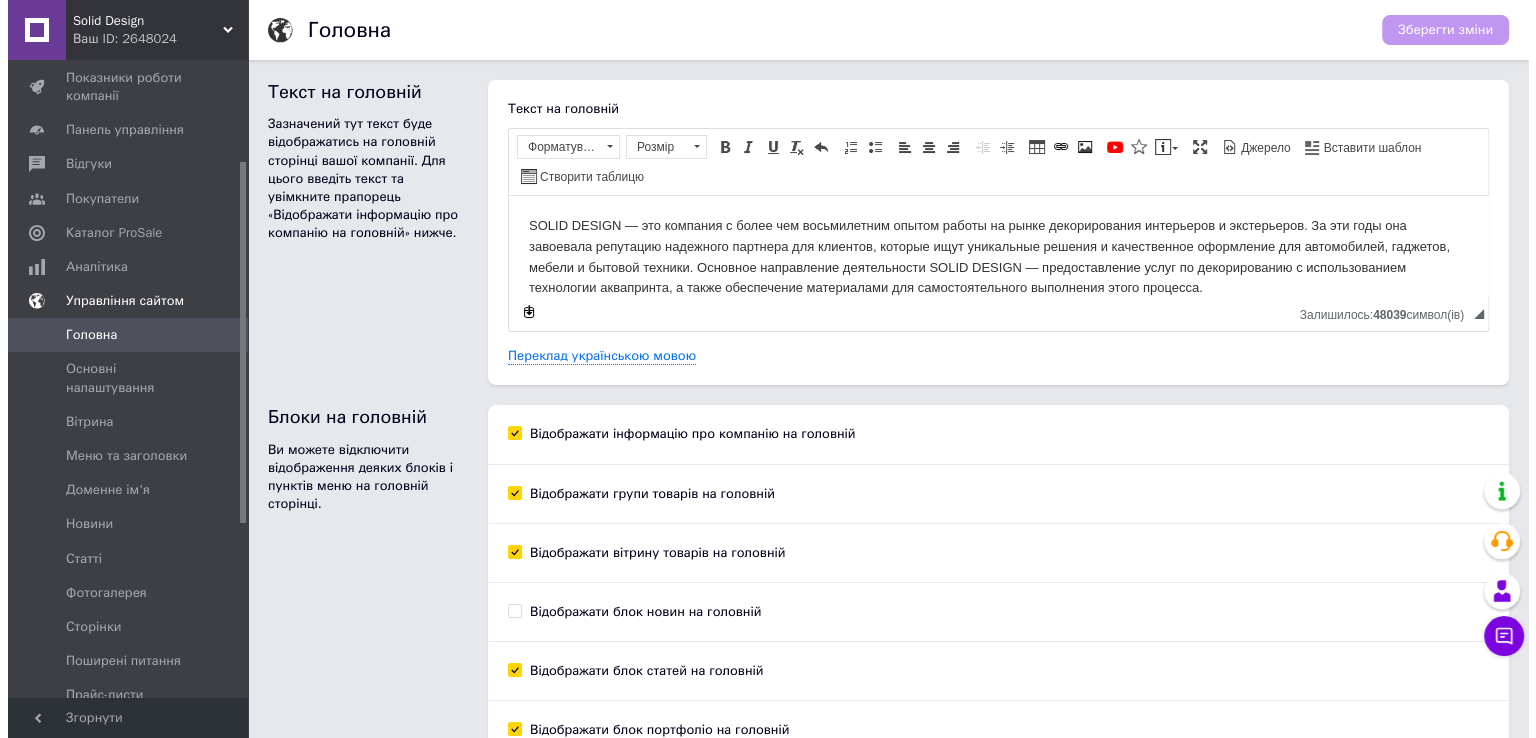 scroll, scrollTop: 0, scrollLeft: 0, axis: both 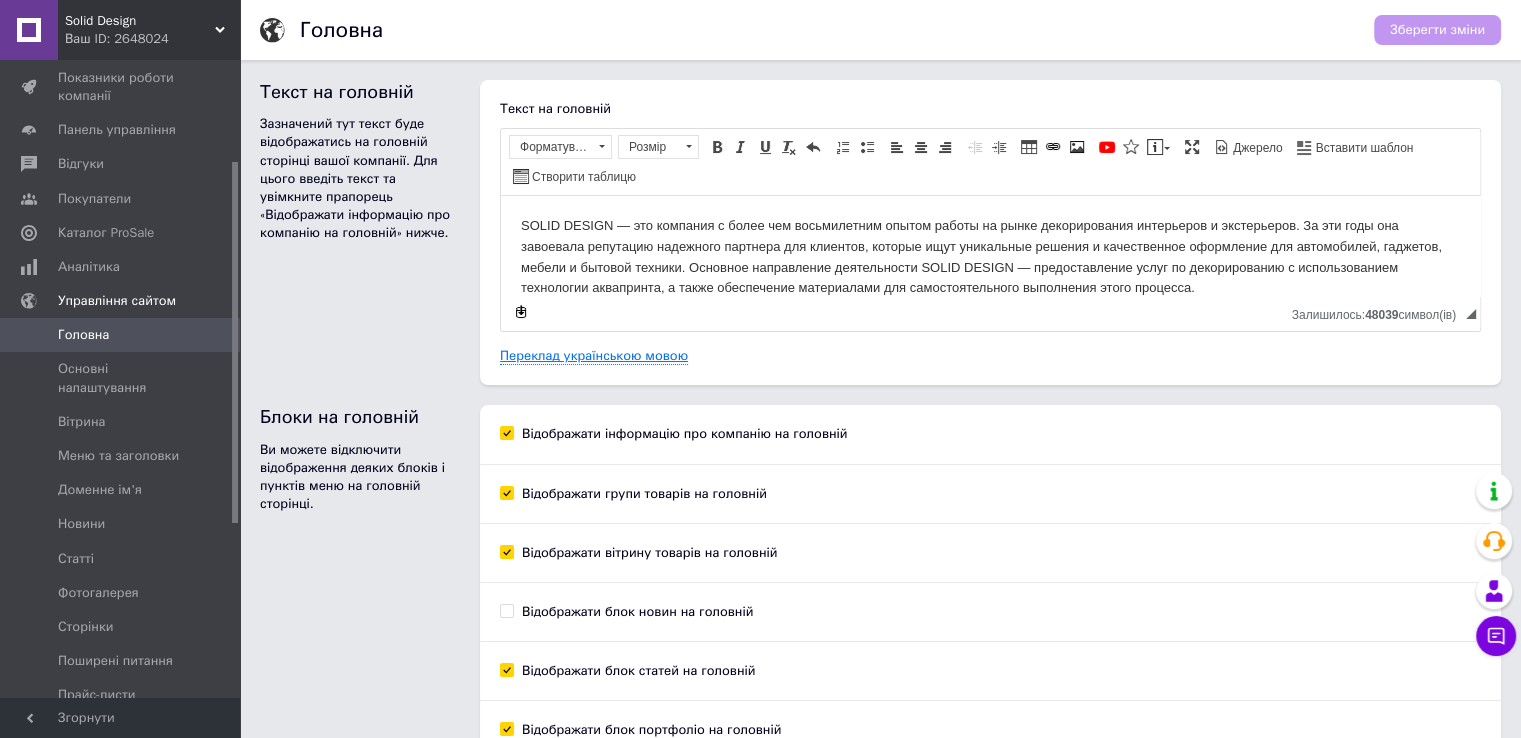click on "Переклад українською мовою" at bounding box center [594, 356] 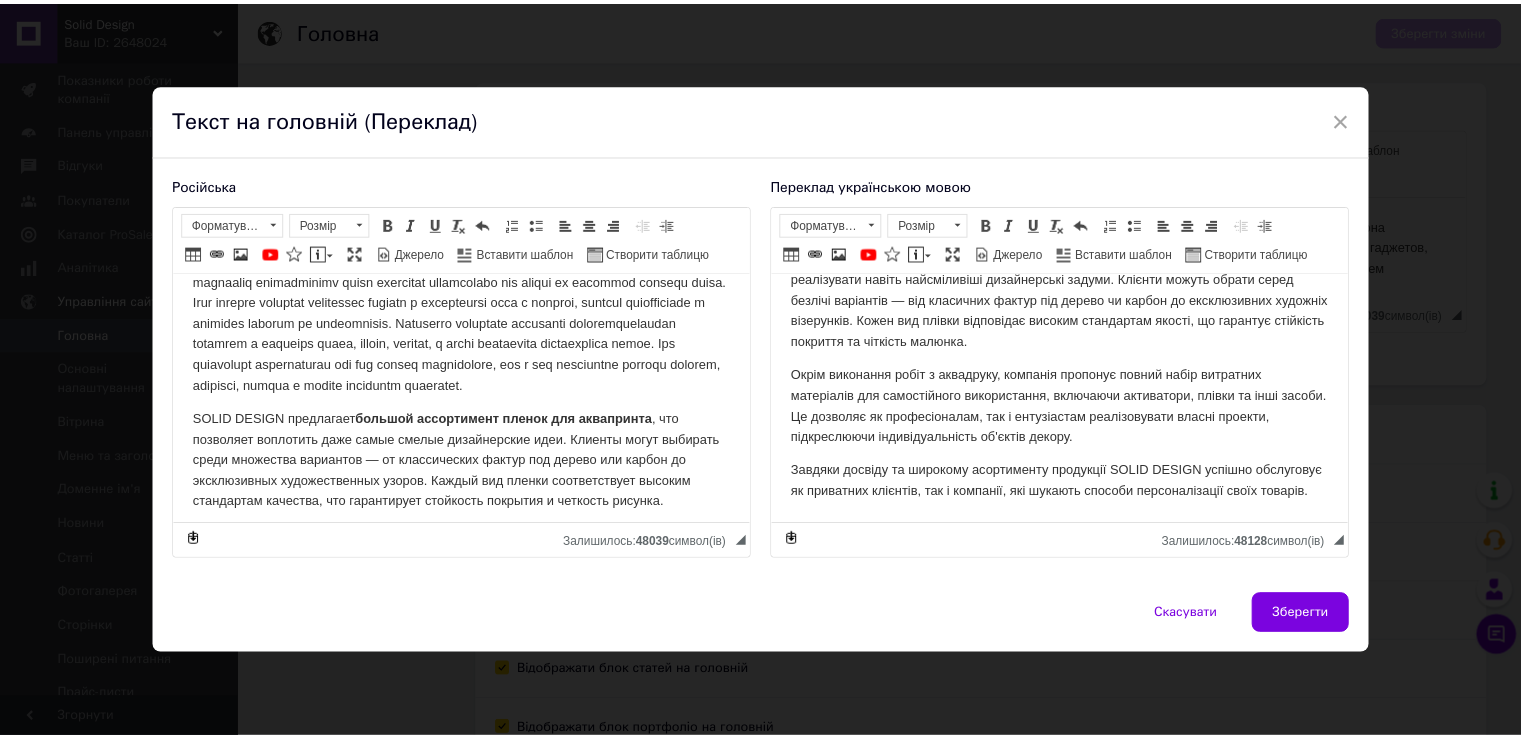 scroll, scrollTop: 0, scrollLeft: 0, axis: both 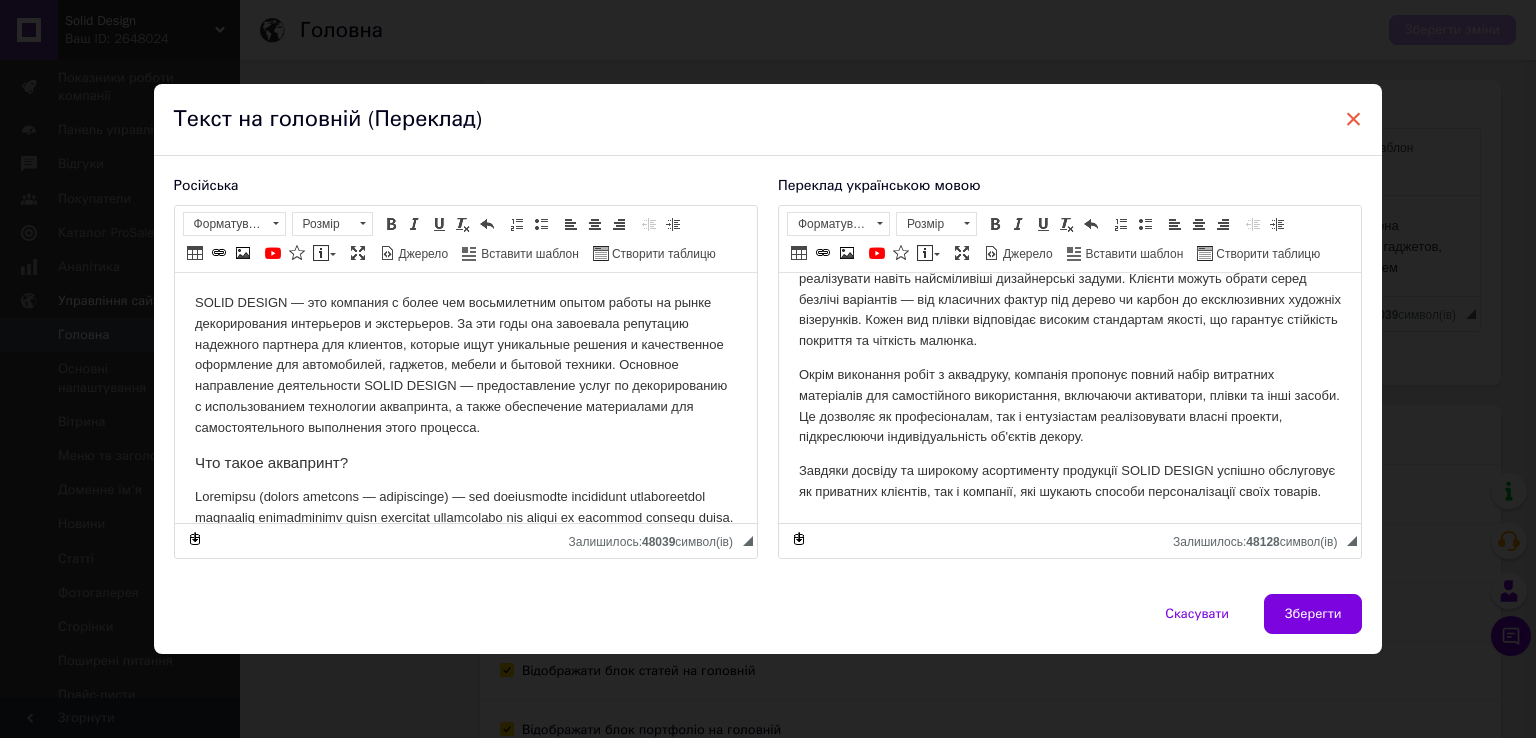 click on "×" at bounding box center (1354, 119) 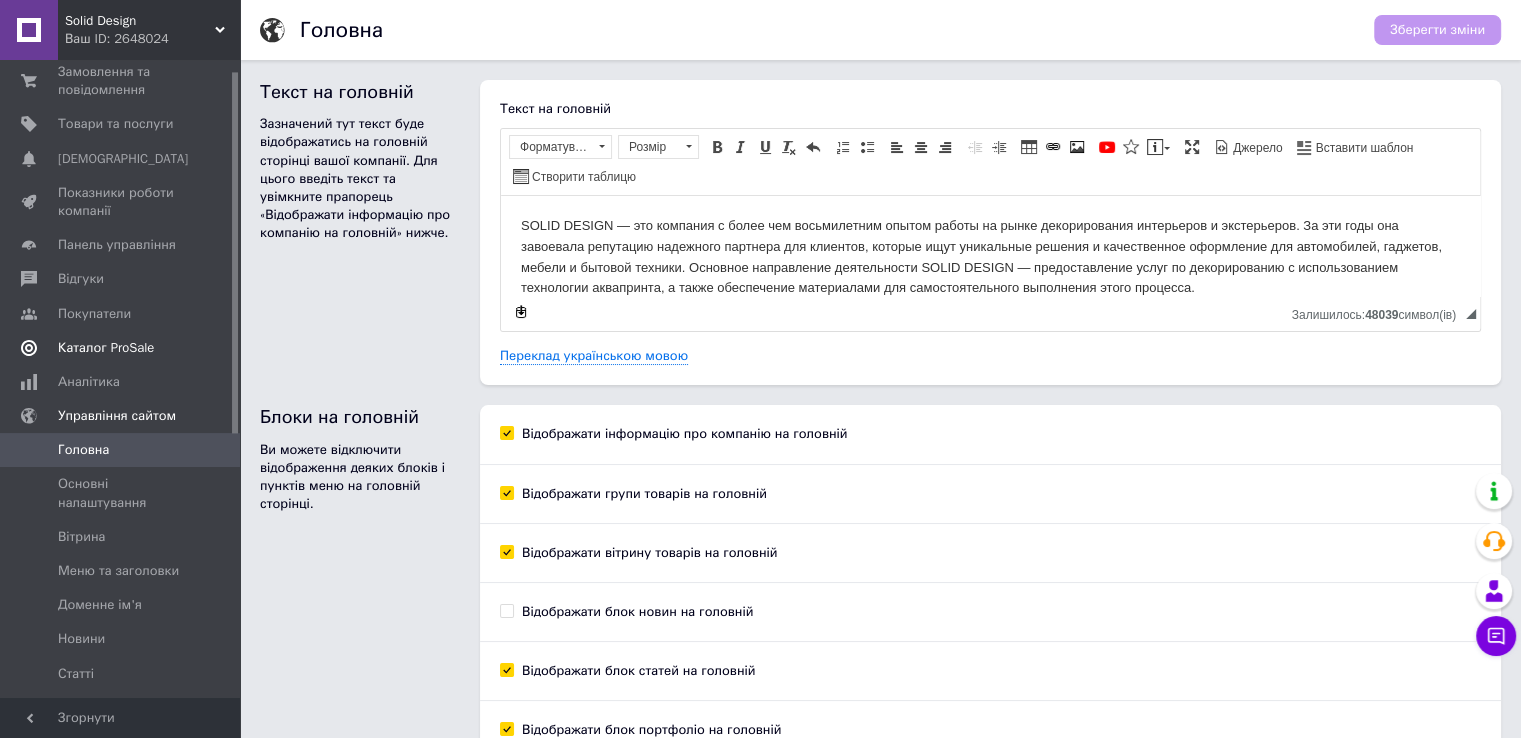 scroll, scrollTop: 0, scrollLeft: 0, axis: both 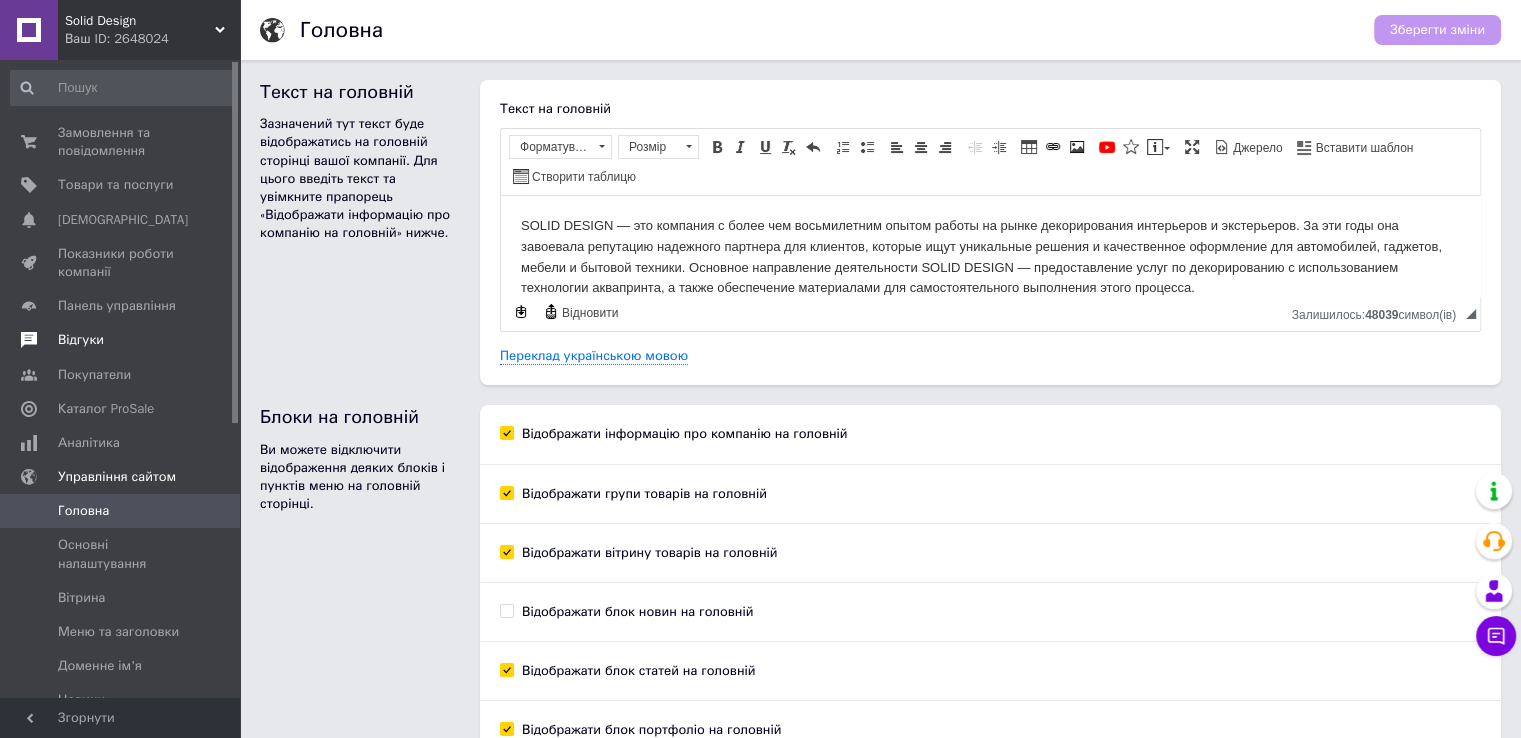 click on "Відгуки" at bounding box center (121, 340) 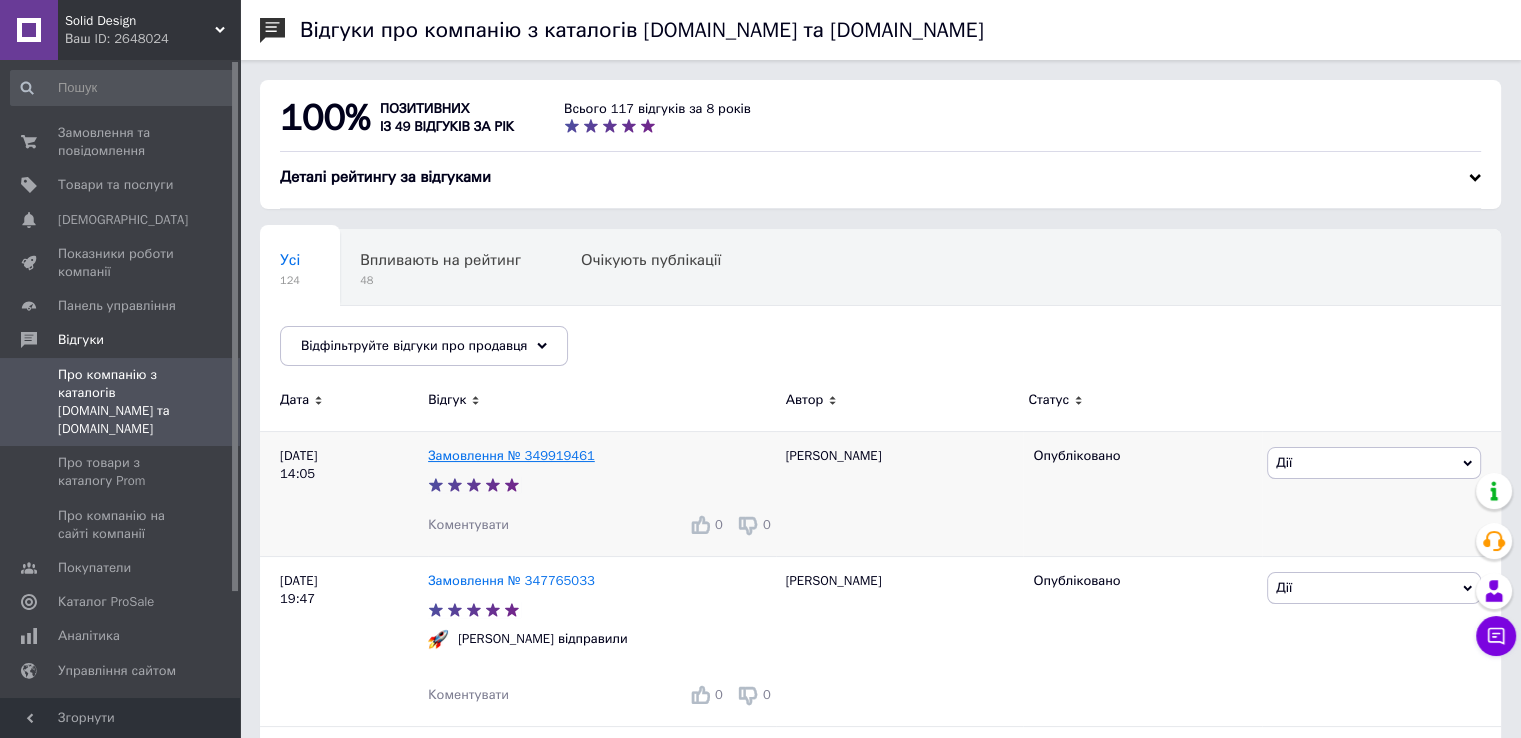 click on "Замовлення № 349919461" at bounding box center (511, 455) 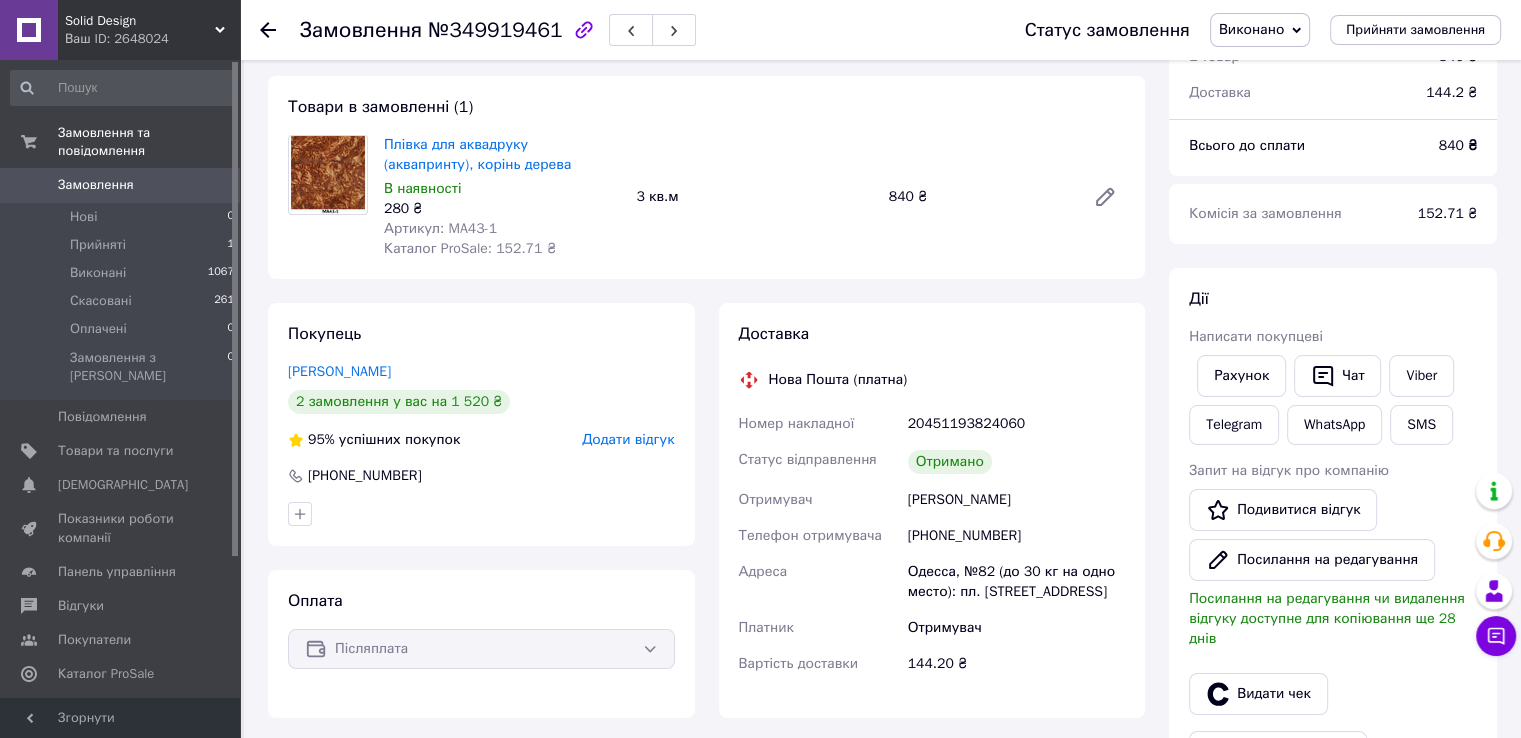 scroll, scrollTop: 0, scrollLeft: 0, axis: both 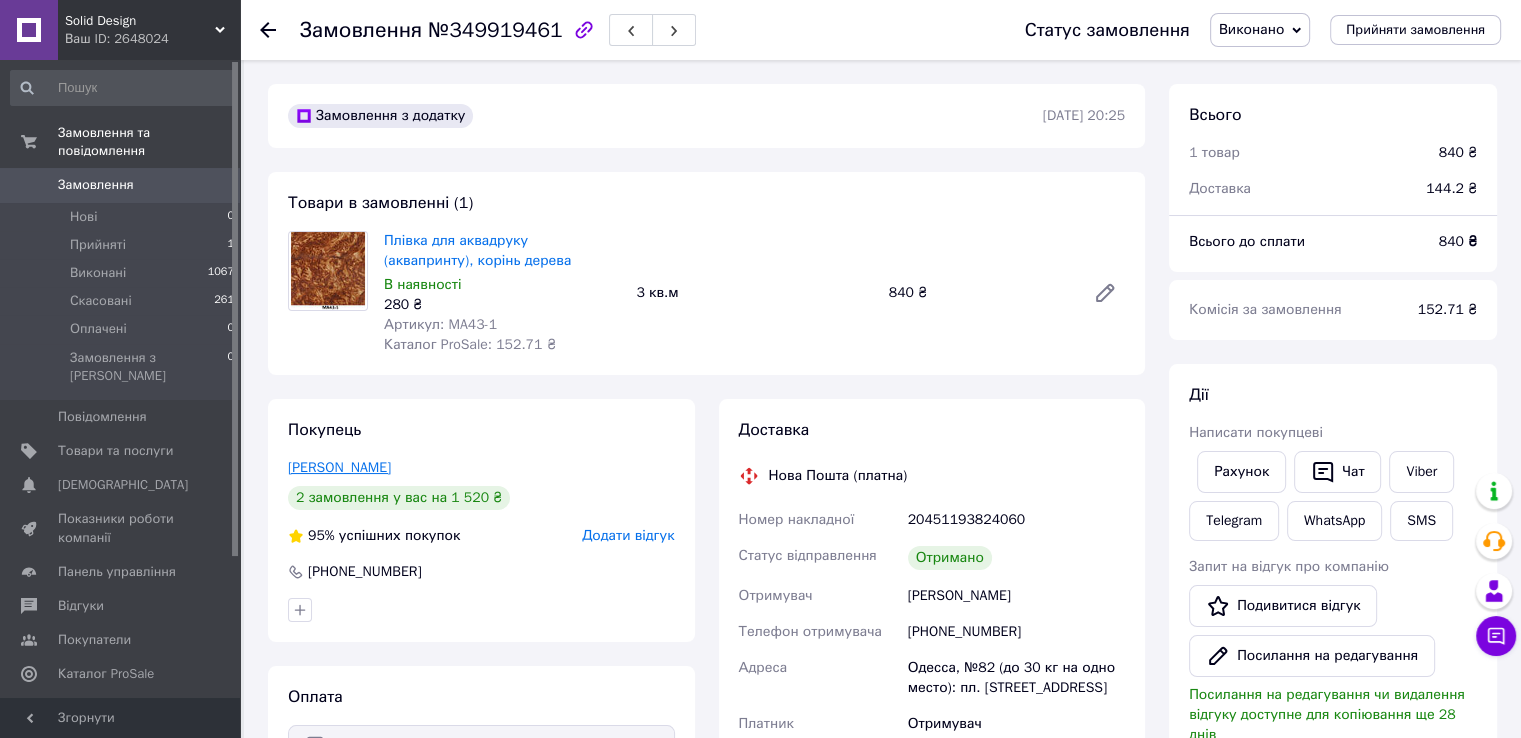 click on "Порохов Геннадий" at bounding box center [339, 467] 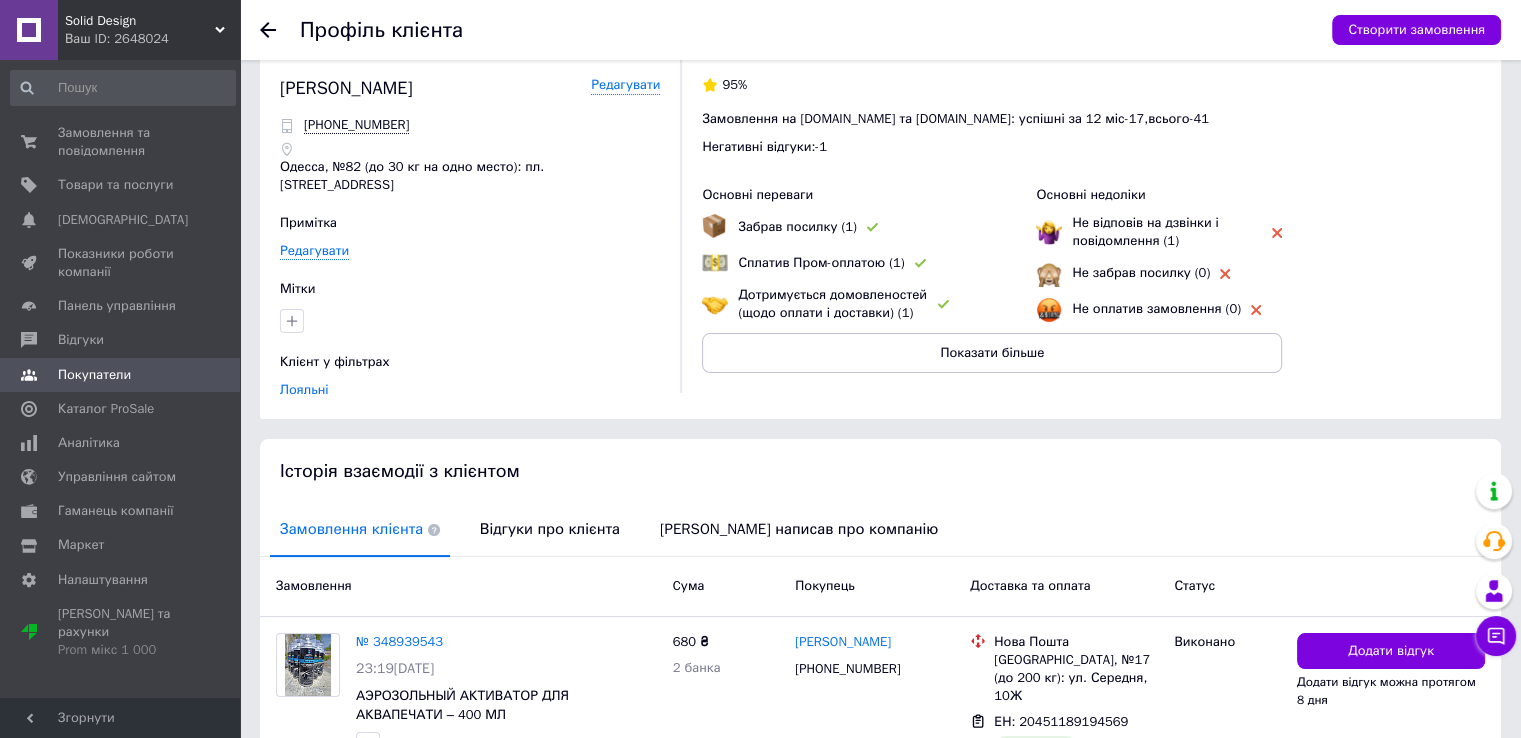 scroll, scrollTop: 0, scrollLeft: 0, axis: both 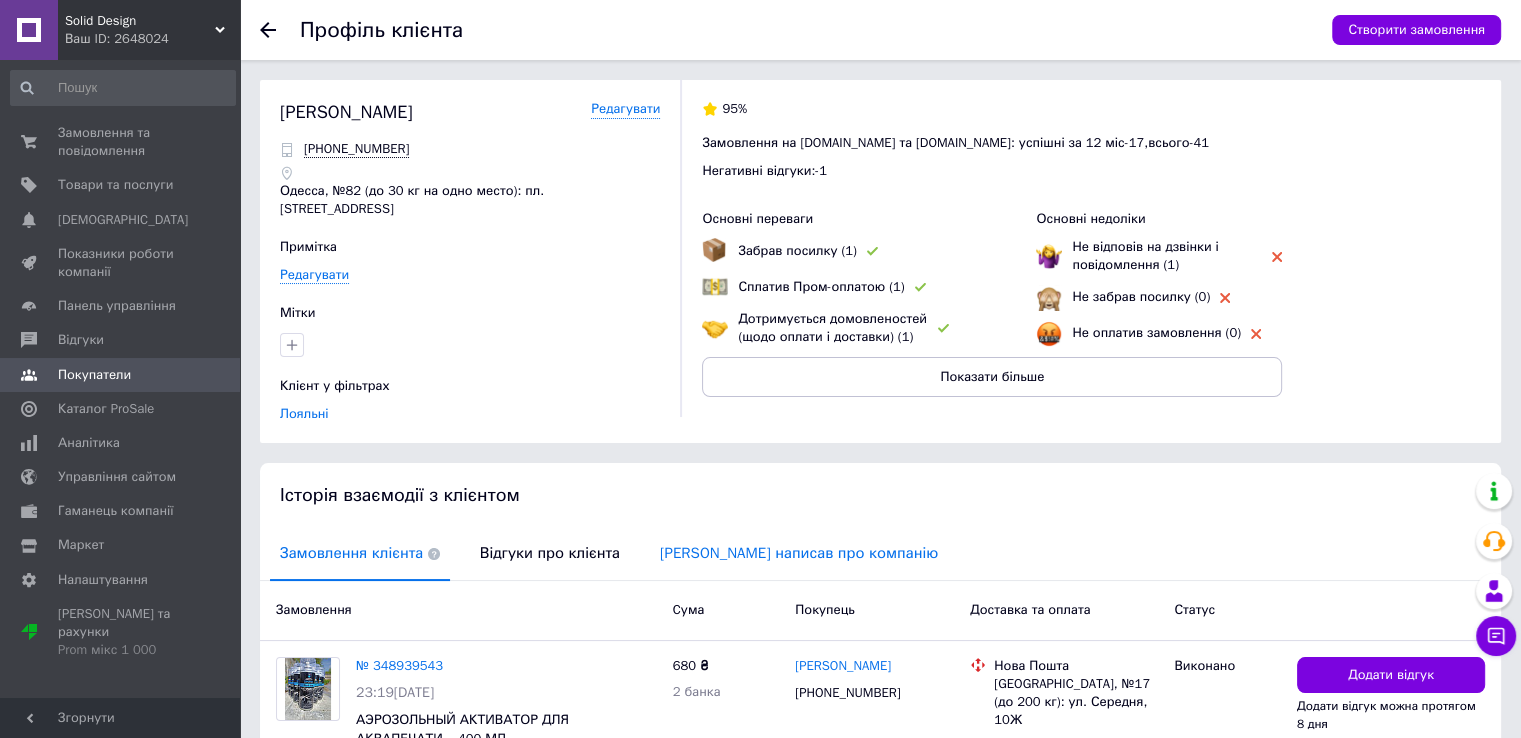 click on "Клієнт написав про компанію" at bounding box center (799, 553) 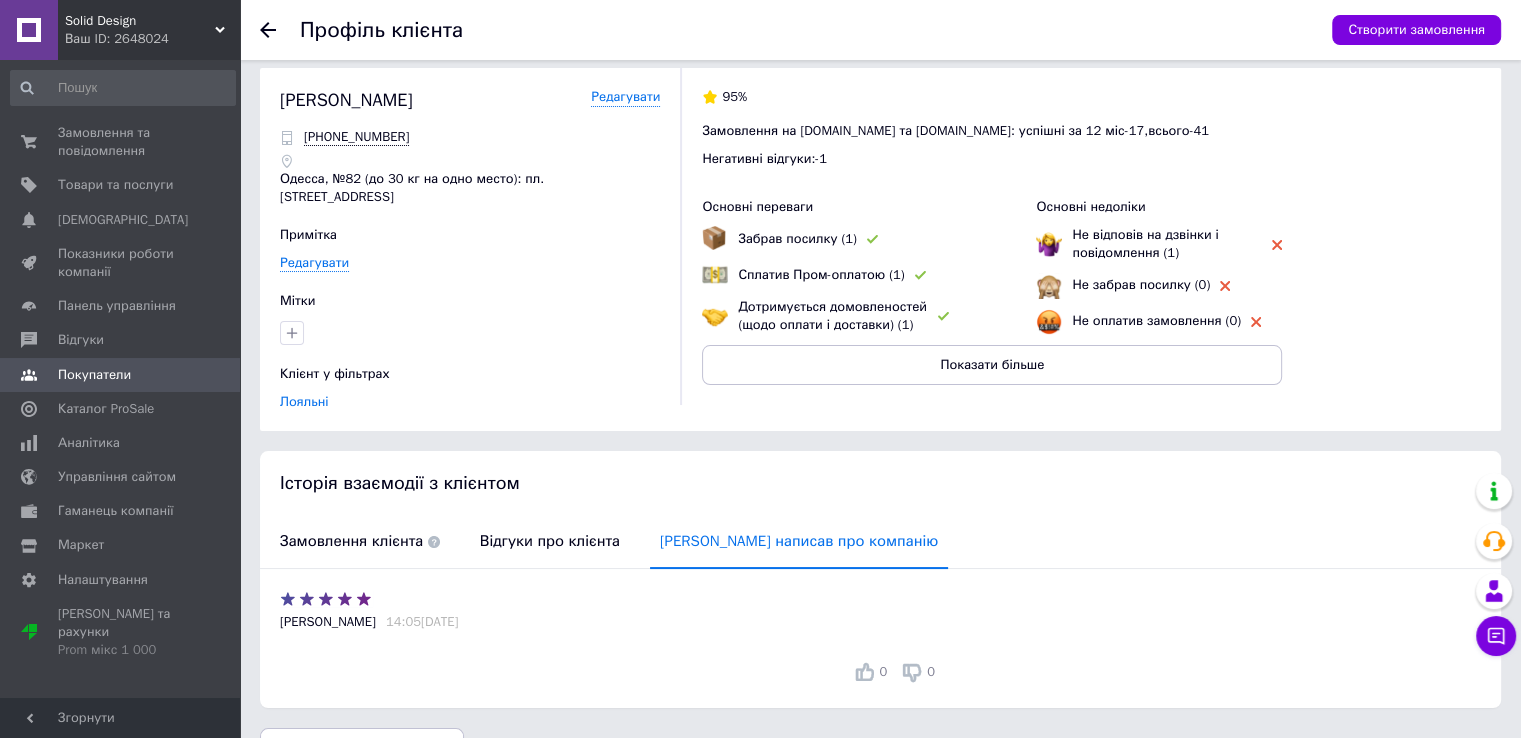 scroll, scrollTop: 0, scrollLeft: 0, axis: both 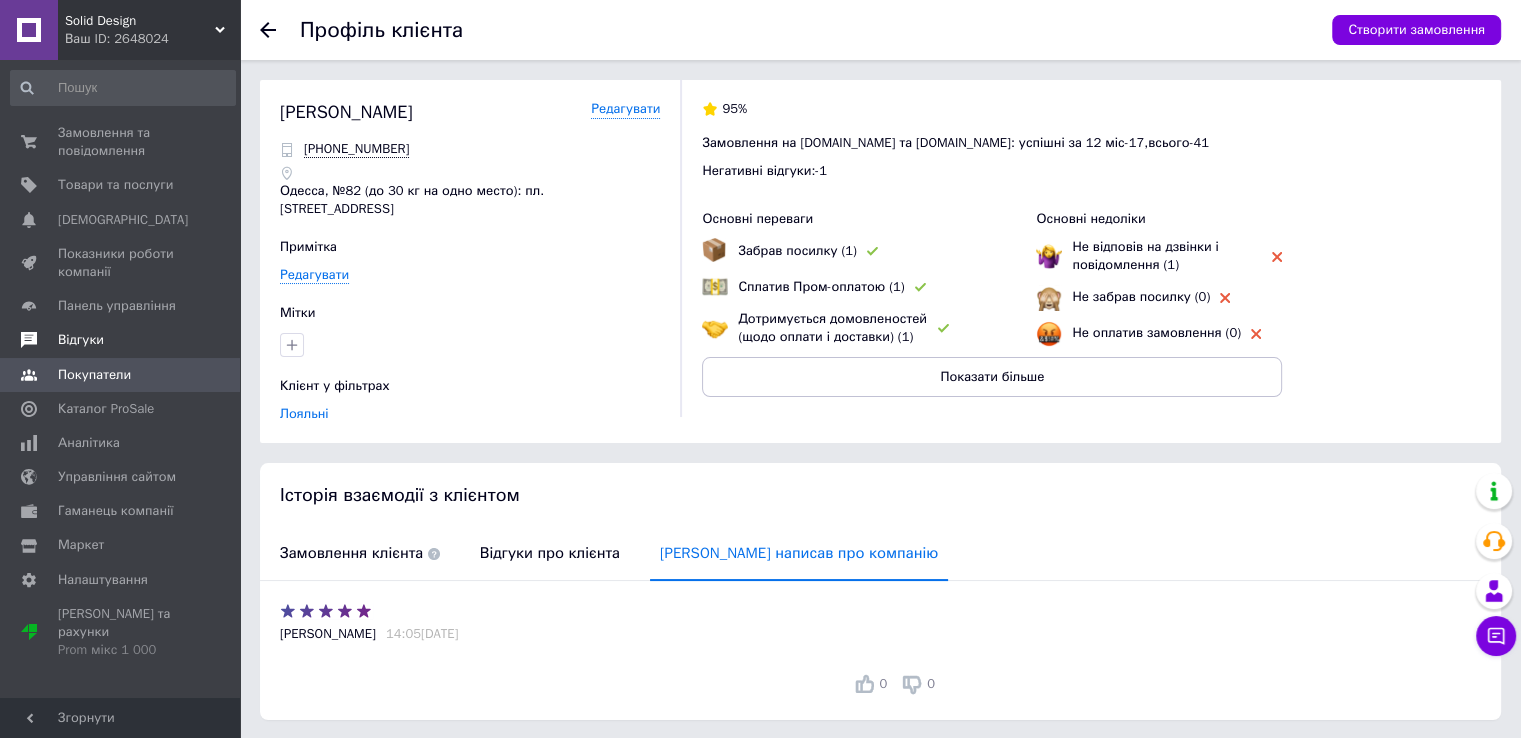 click on "Відгуки" at bounding box center [81, 340] 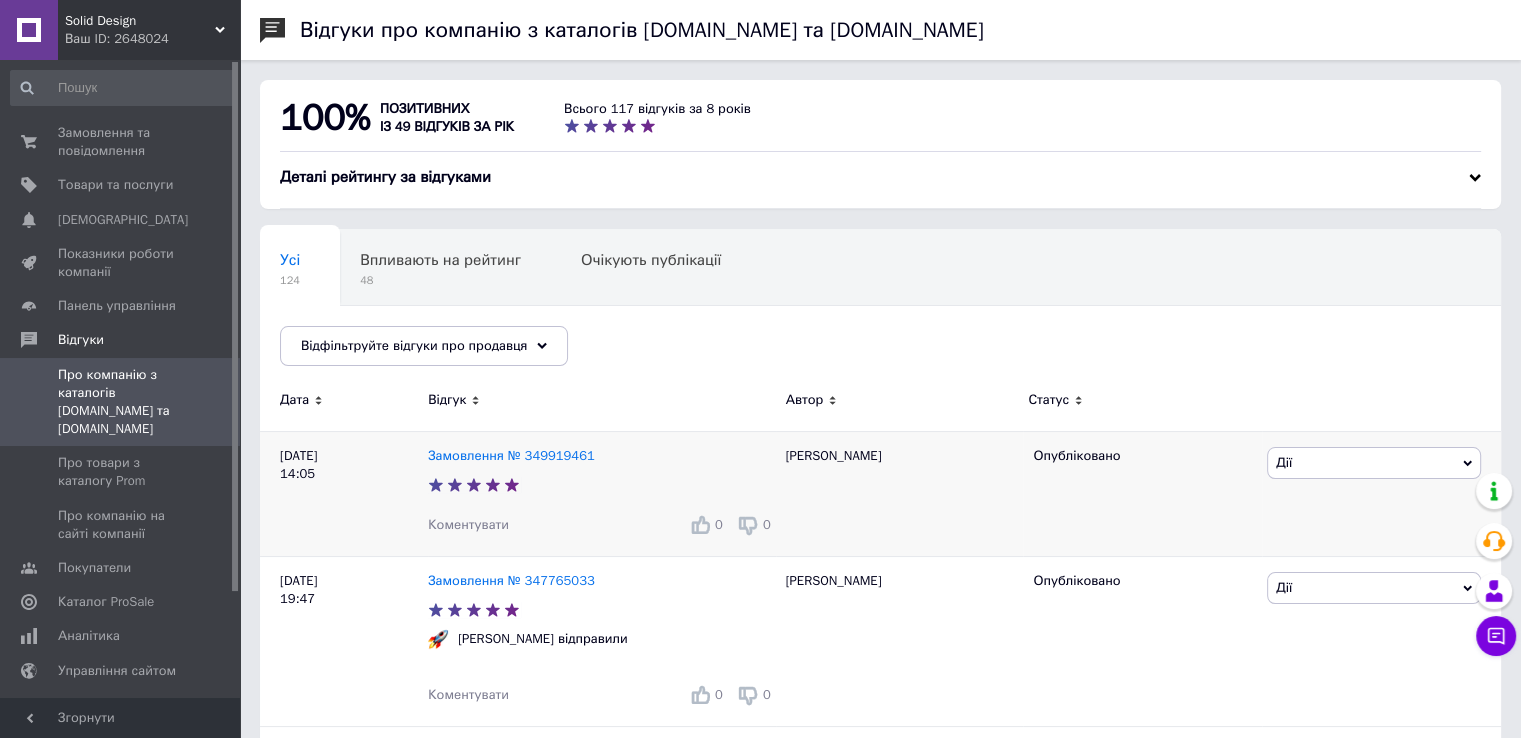 click on "Дії" at bounding box center (1374, 463) 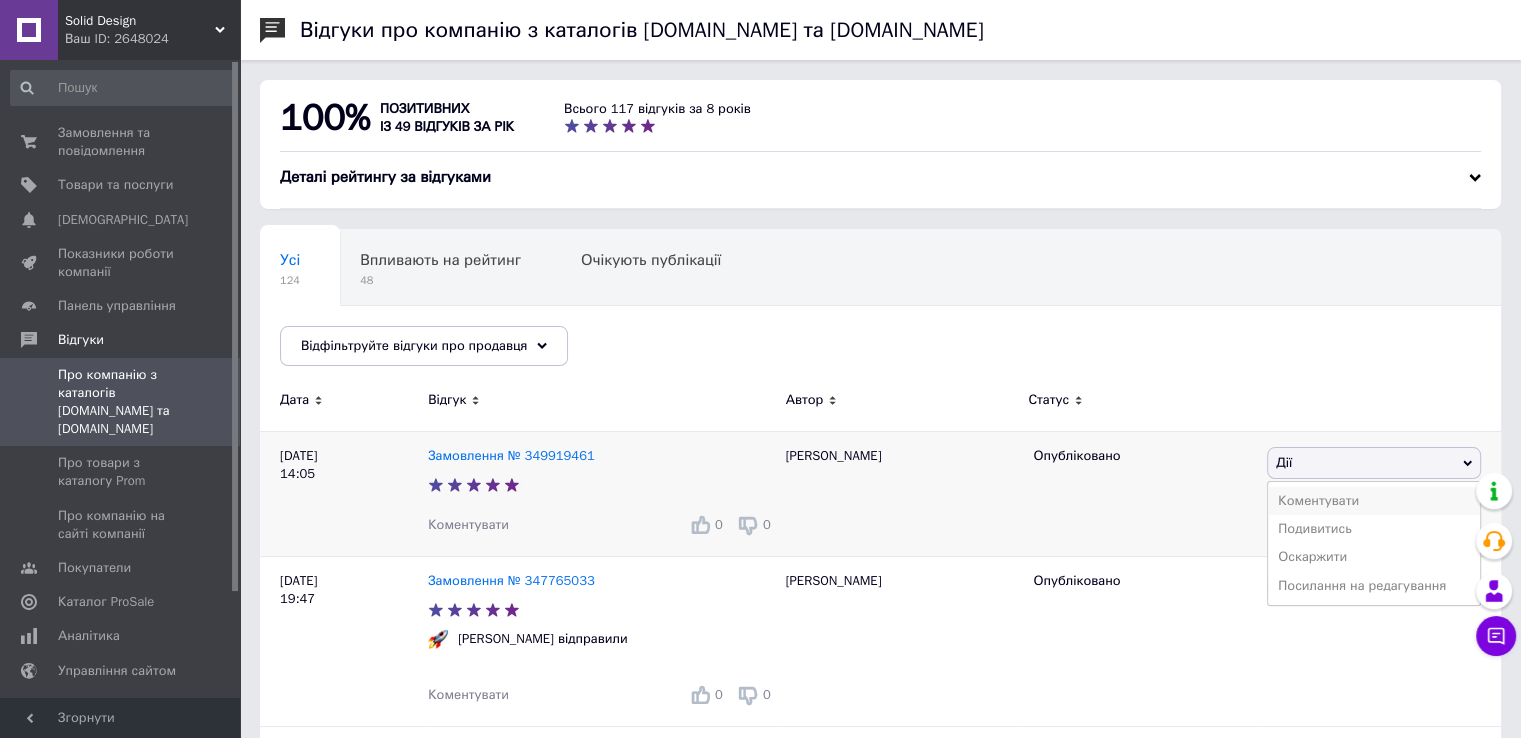 click on "Коментувати" at bounding box center (1374, 501) 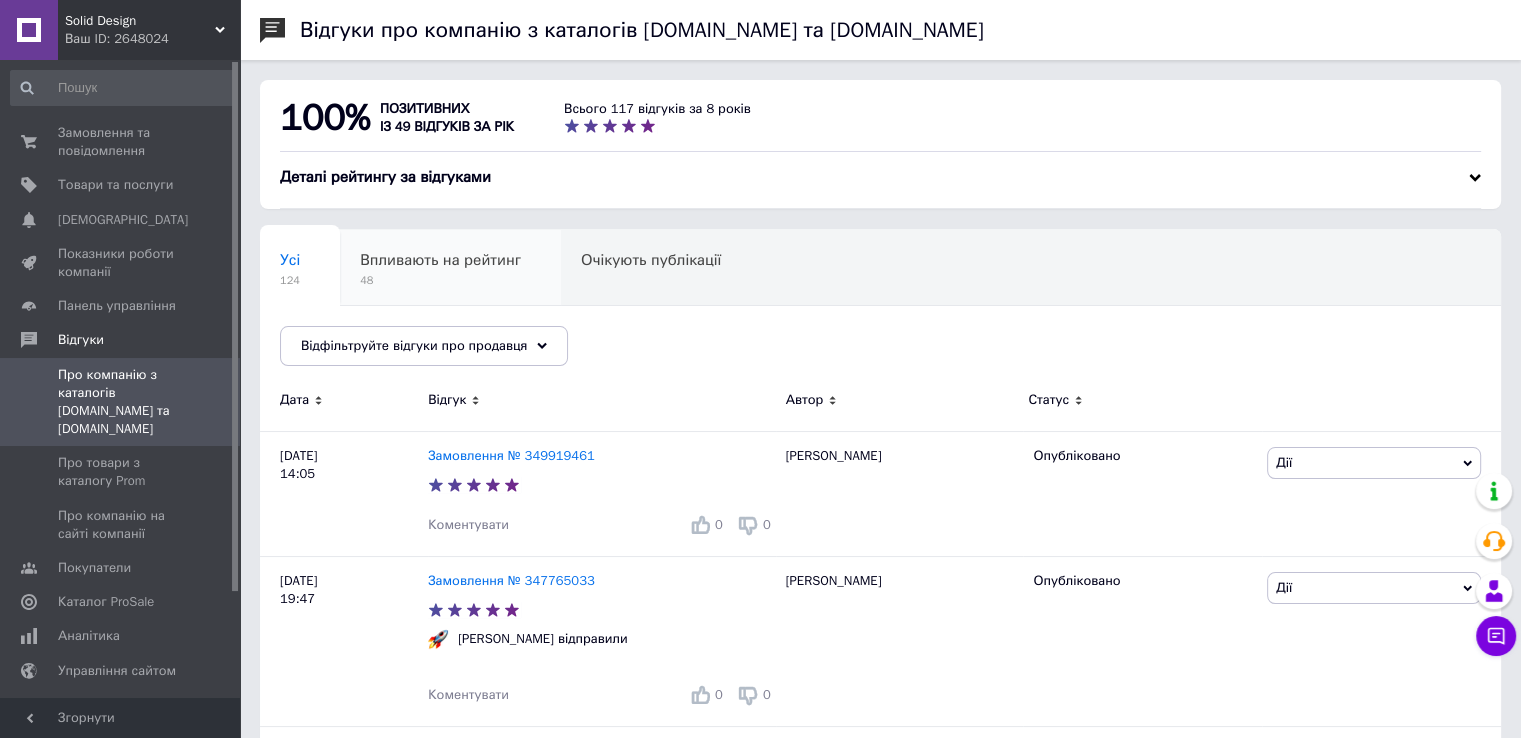 click on "Впливають на рейтинг" at bounding box center (440, 260) 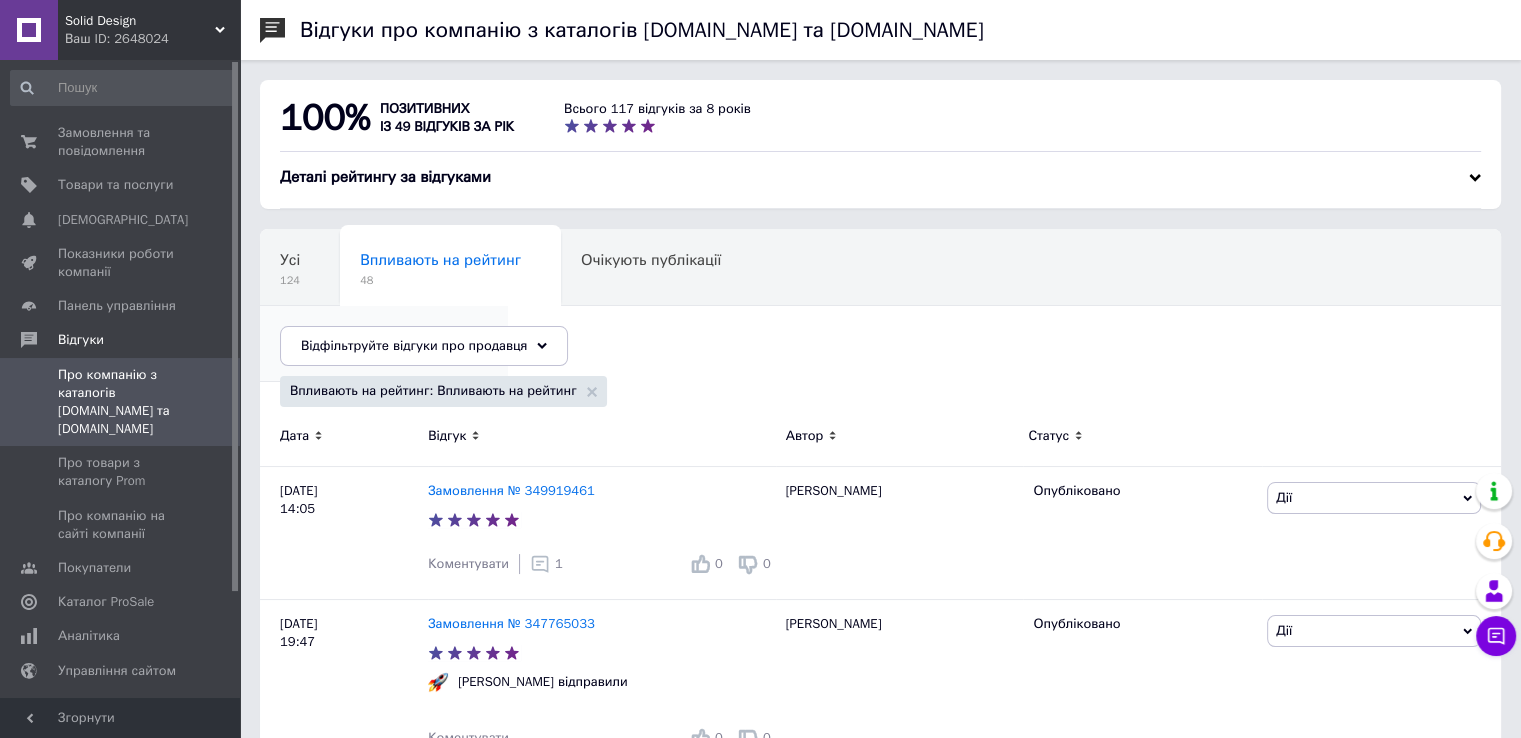 click on "Опубліковані без комен..." at bounding box center (374, 336) 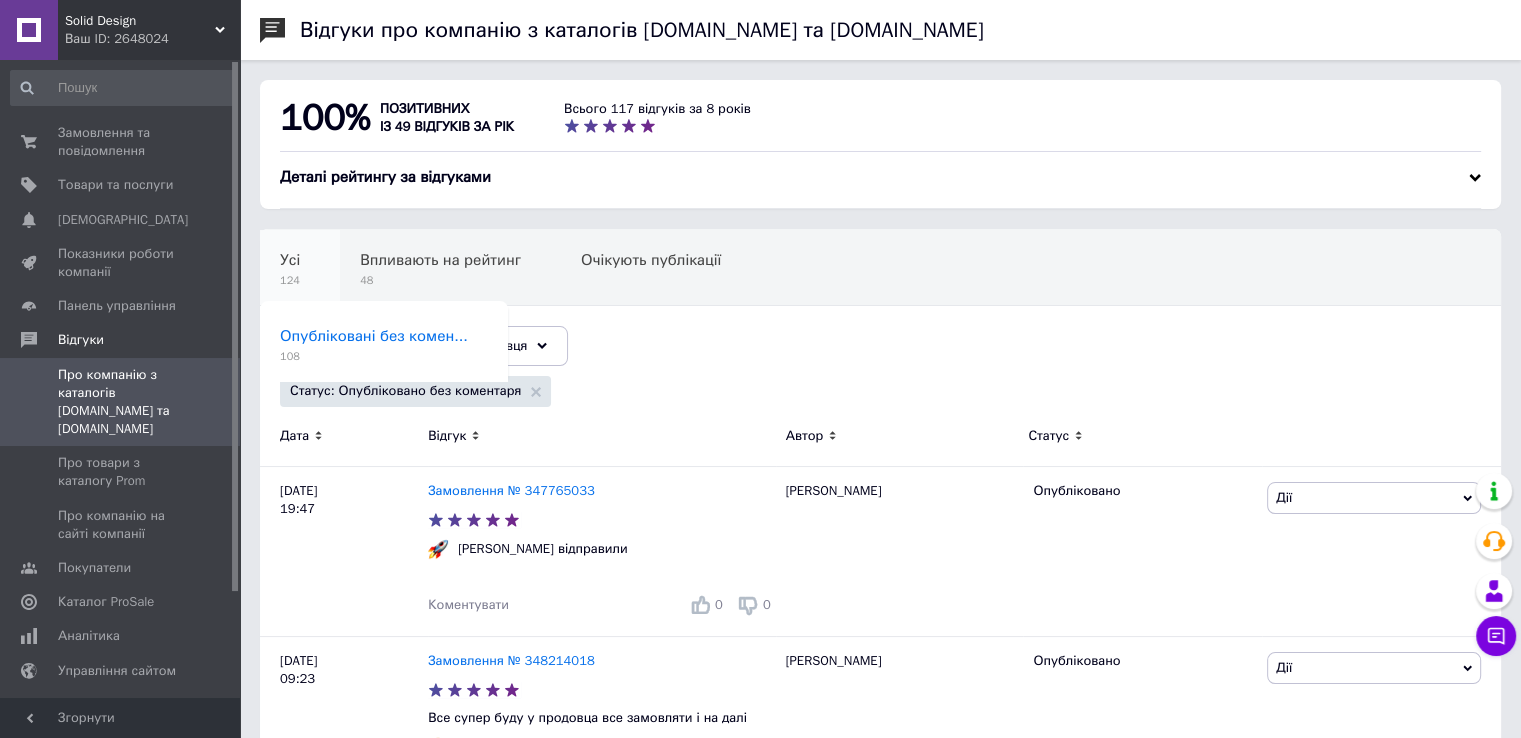 click on "Усі" at bounding box center [290, 260] 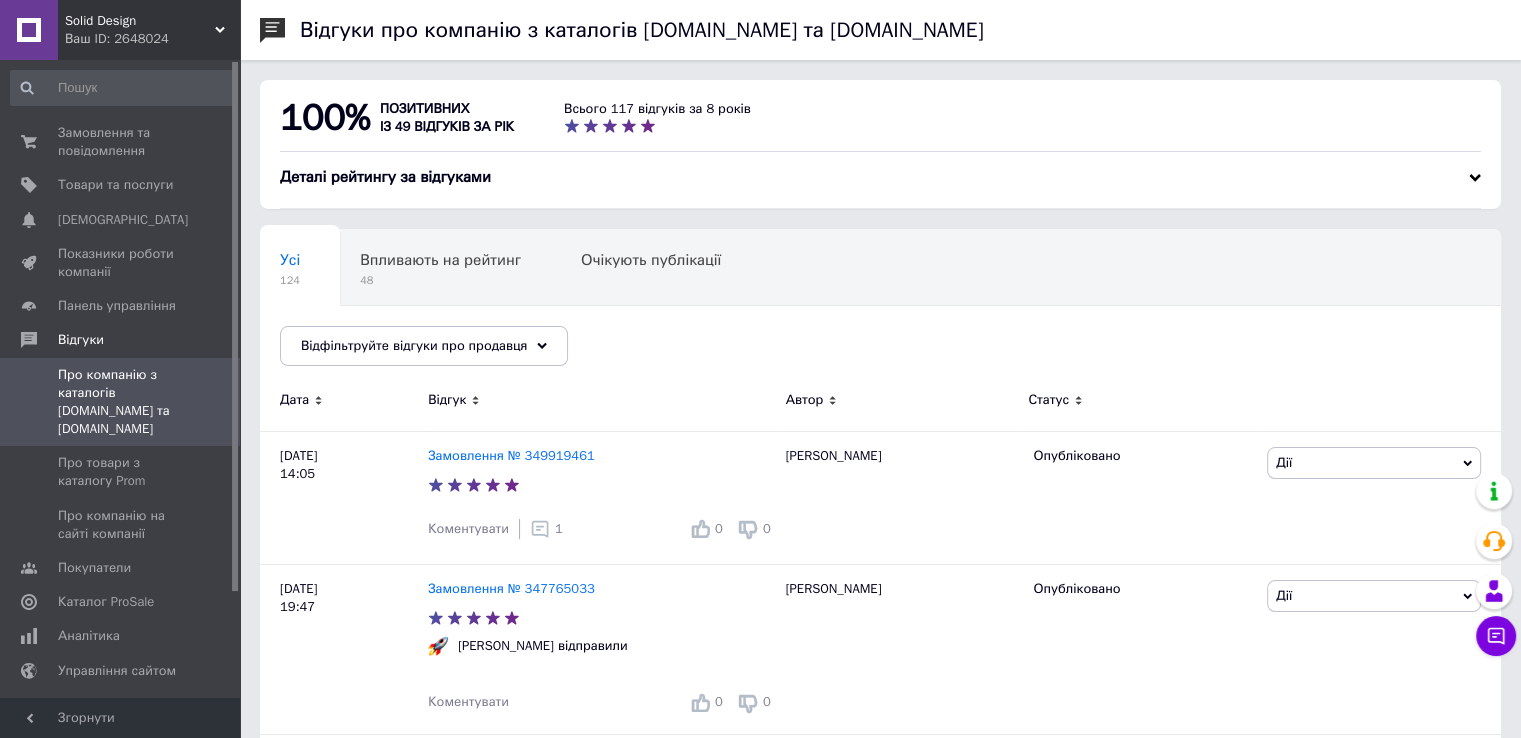click on "Деталі рейтингу за відгуками" at bounding box center [880, 177] 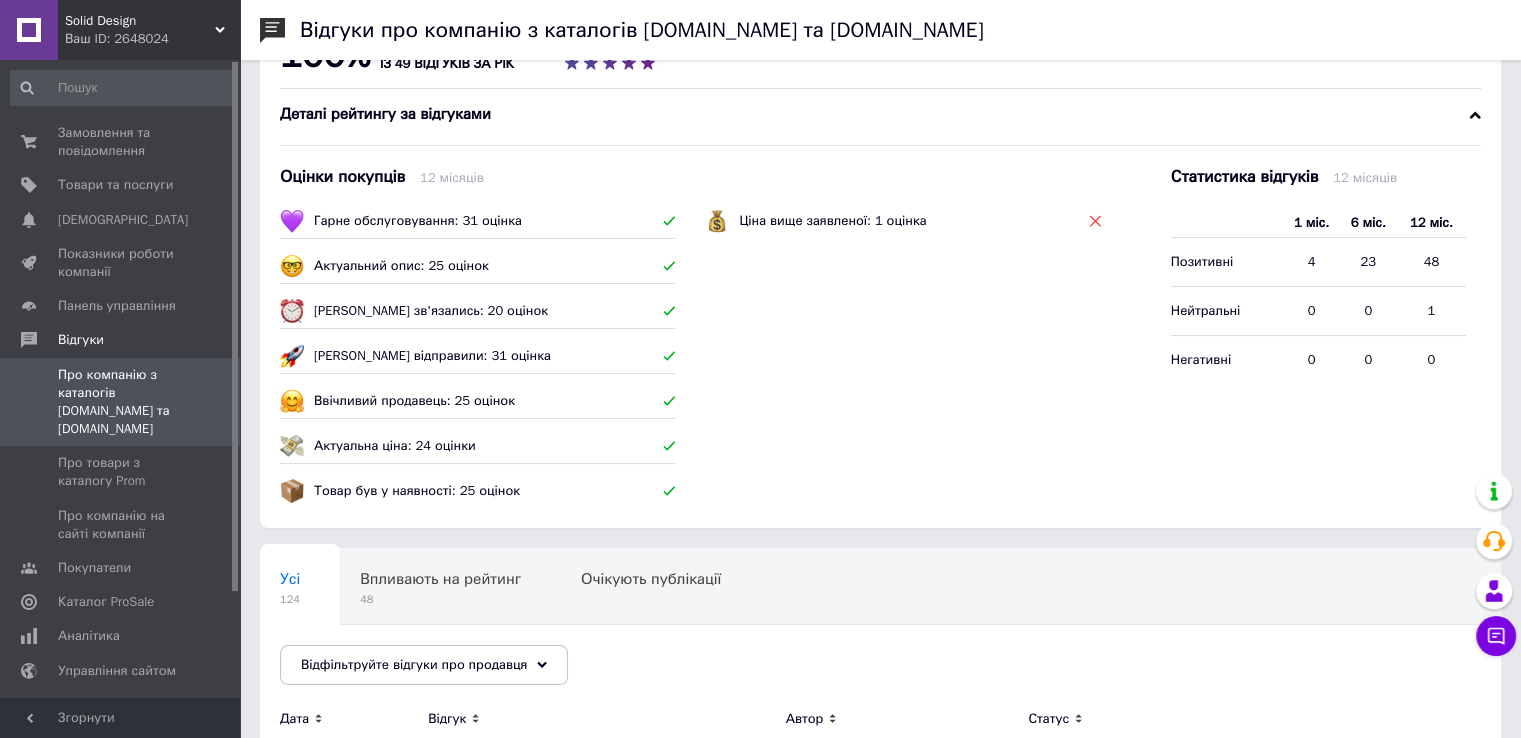 scroll, scrollTop: 0, scrollLeft: 0, axis: both 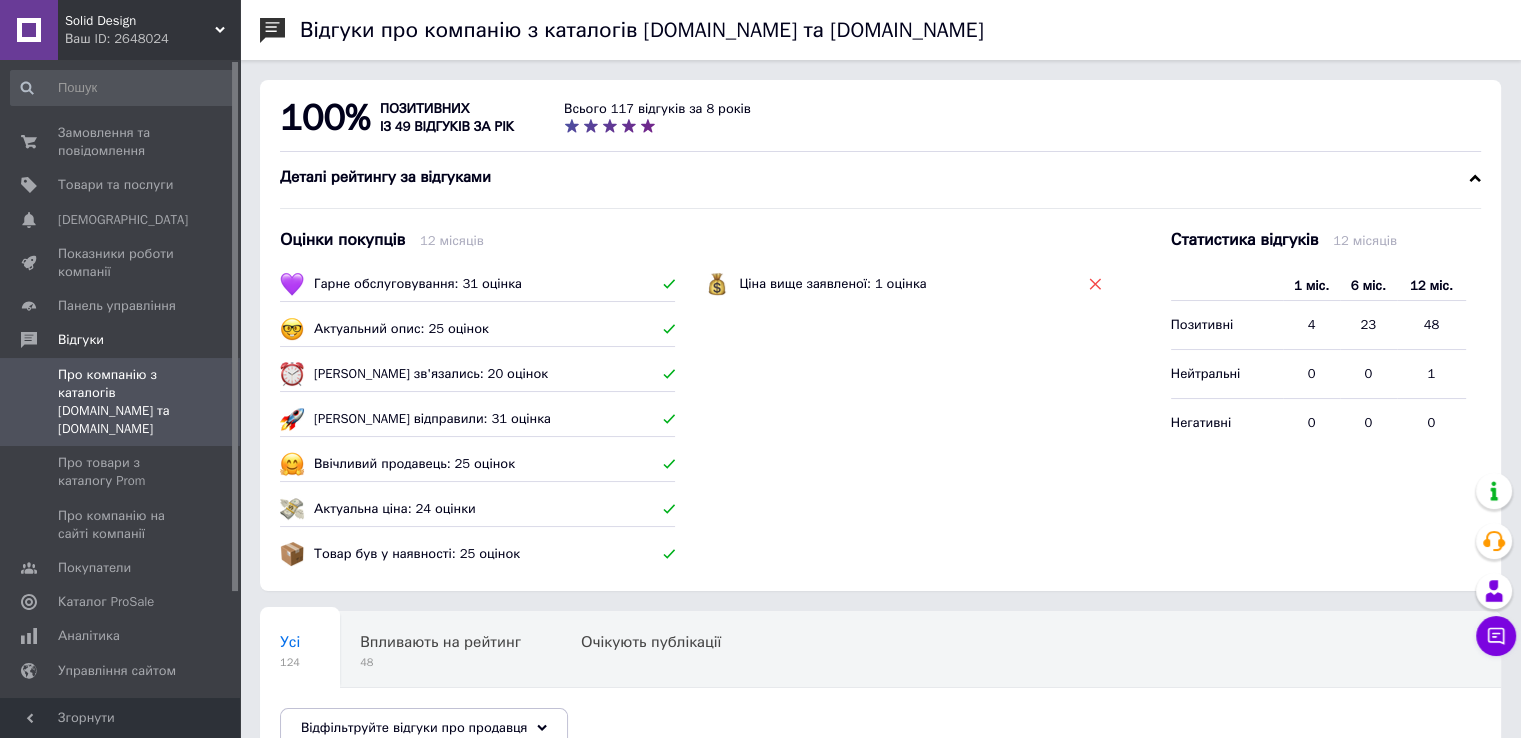 click at bounding box center (717, 284) 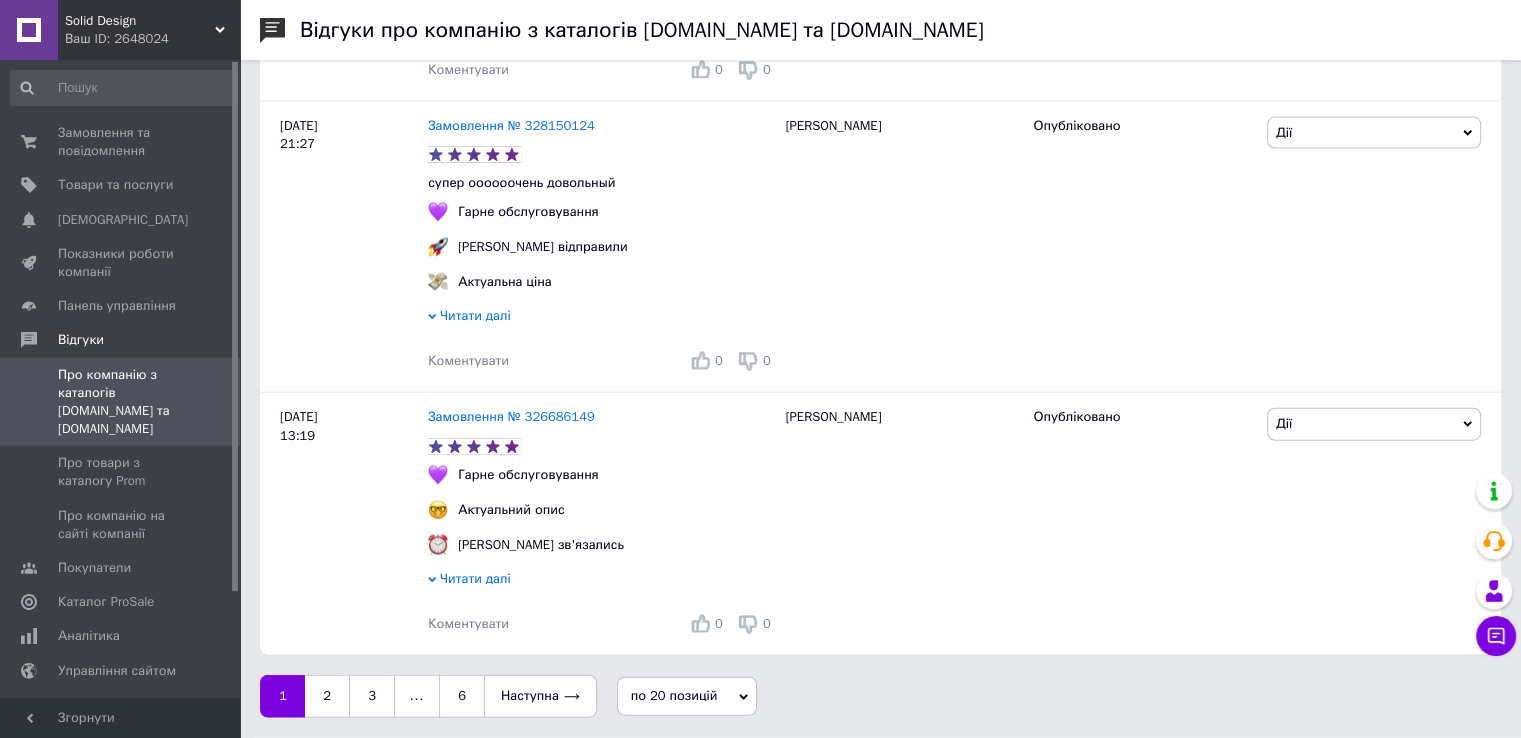 scroll, scrollTop: 4540, scrollLeft: 0, axis: vertical 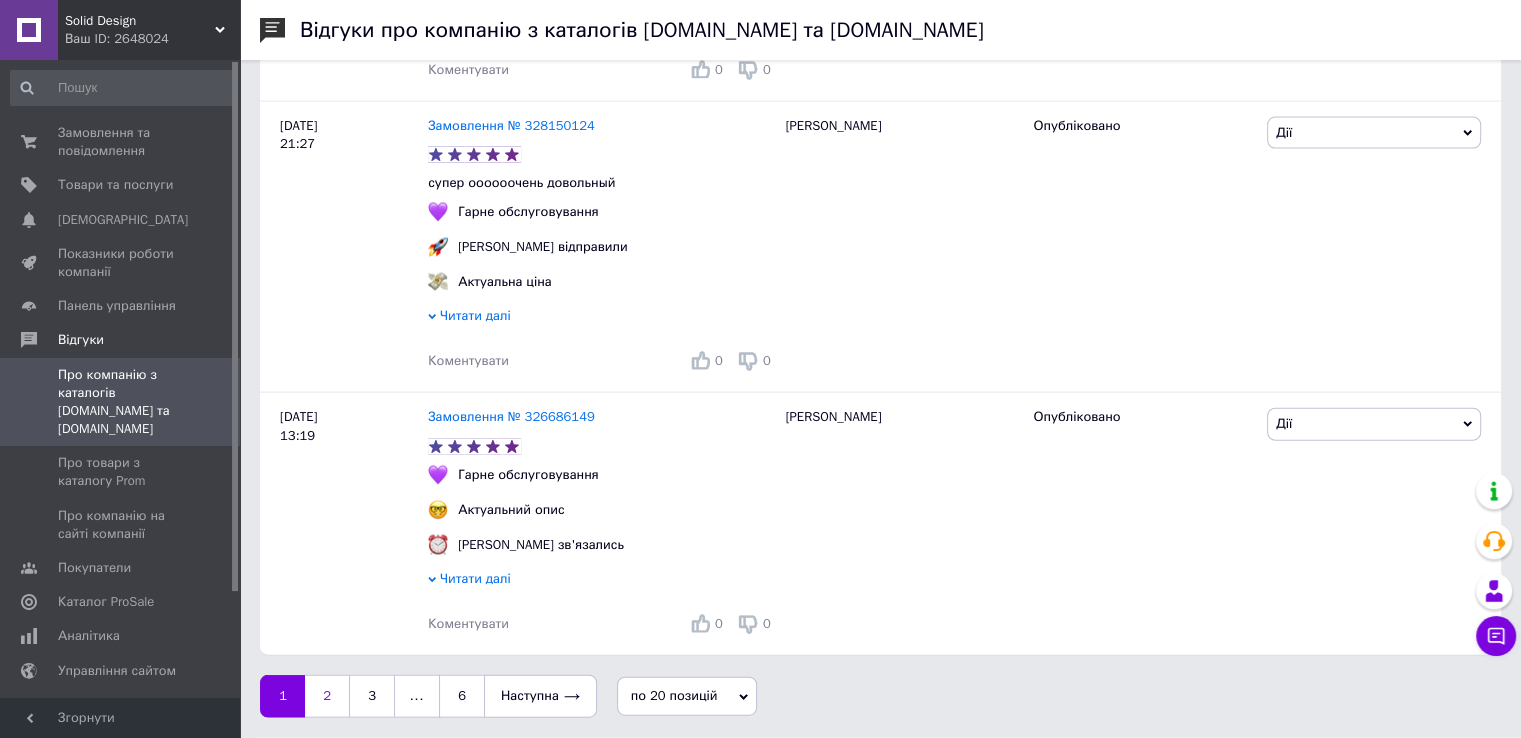 click on "2" at bounding box center (327, 696) 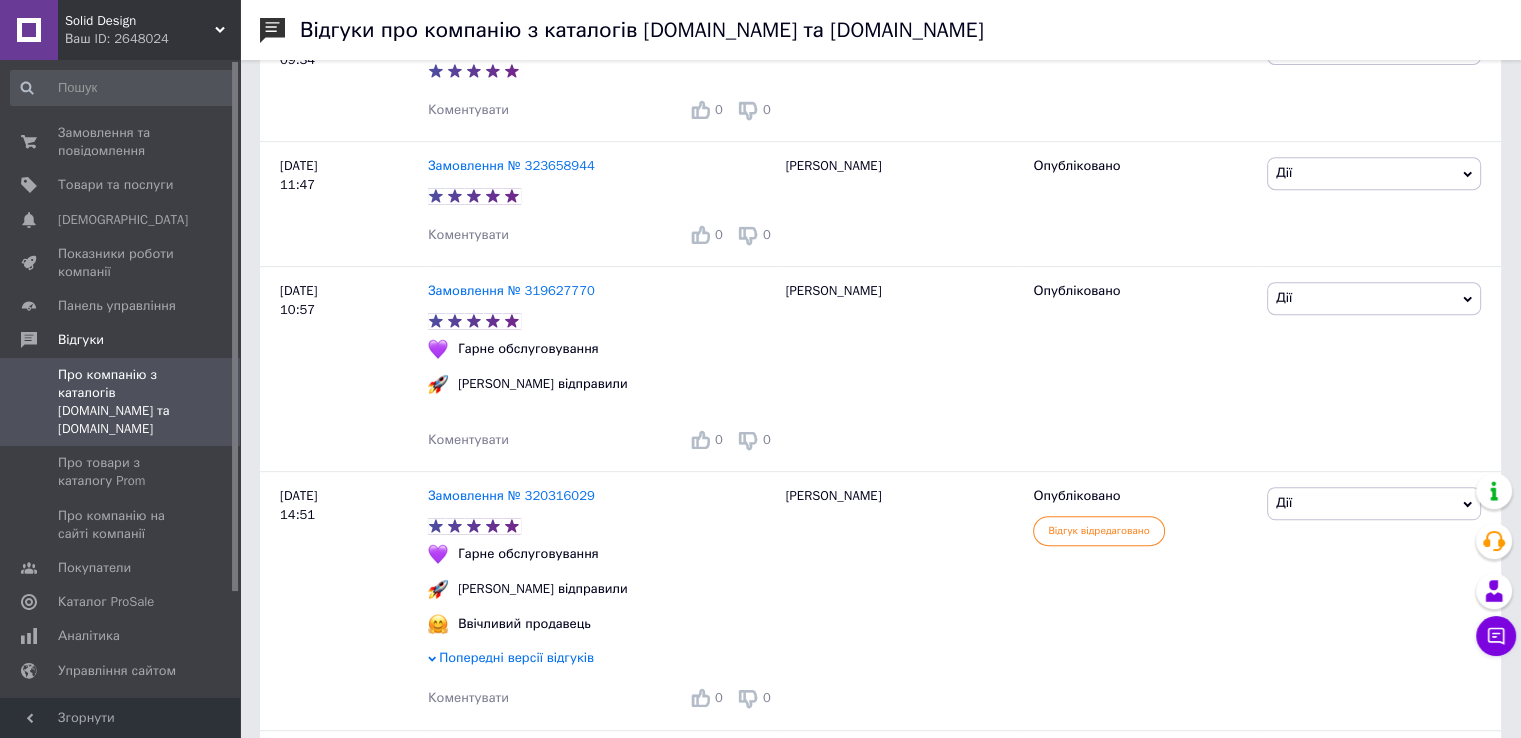scroll, scrollTop: 900, scrollLeft: 0, axis: vertical 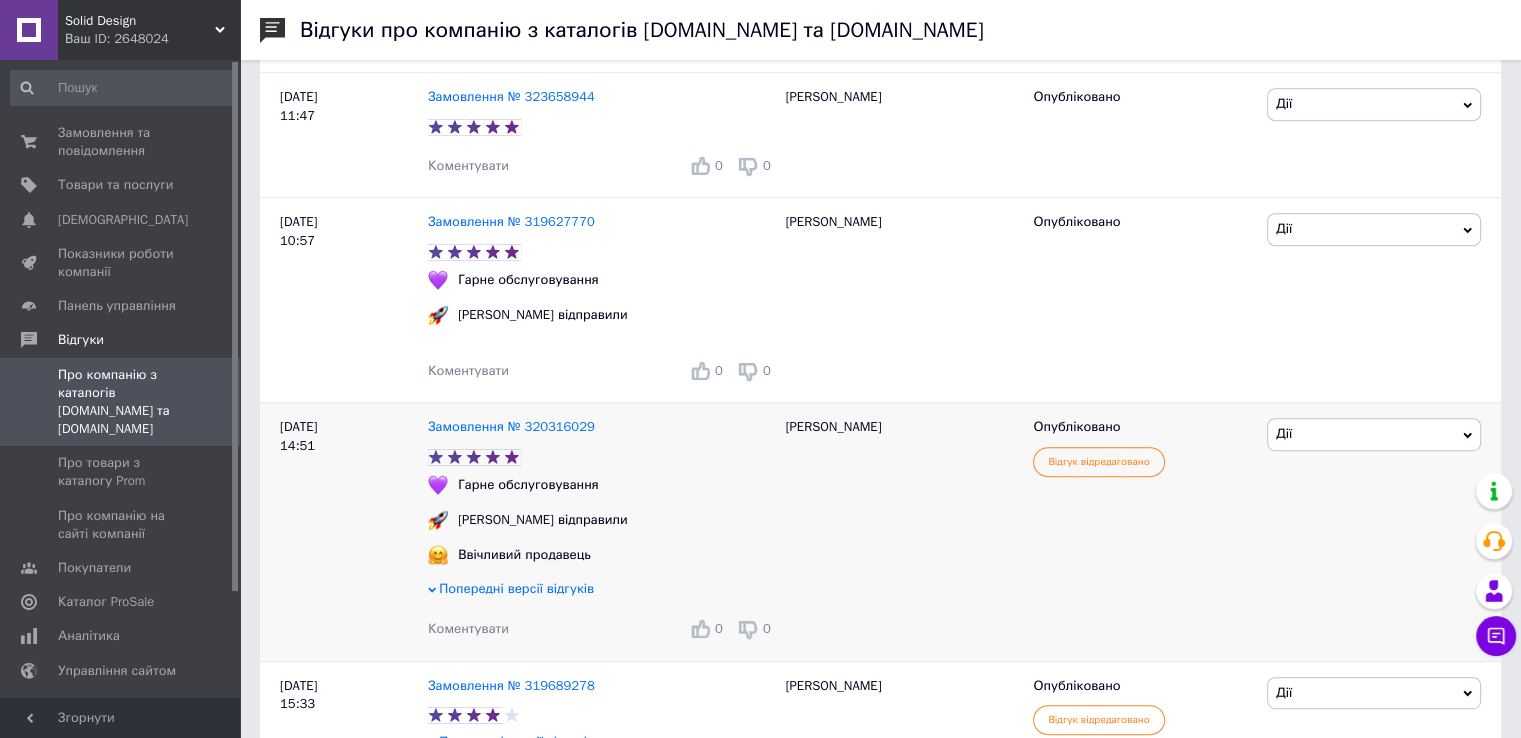 click on "Попередні версії відгуків" at bounding box center [516, 588] 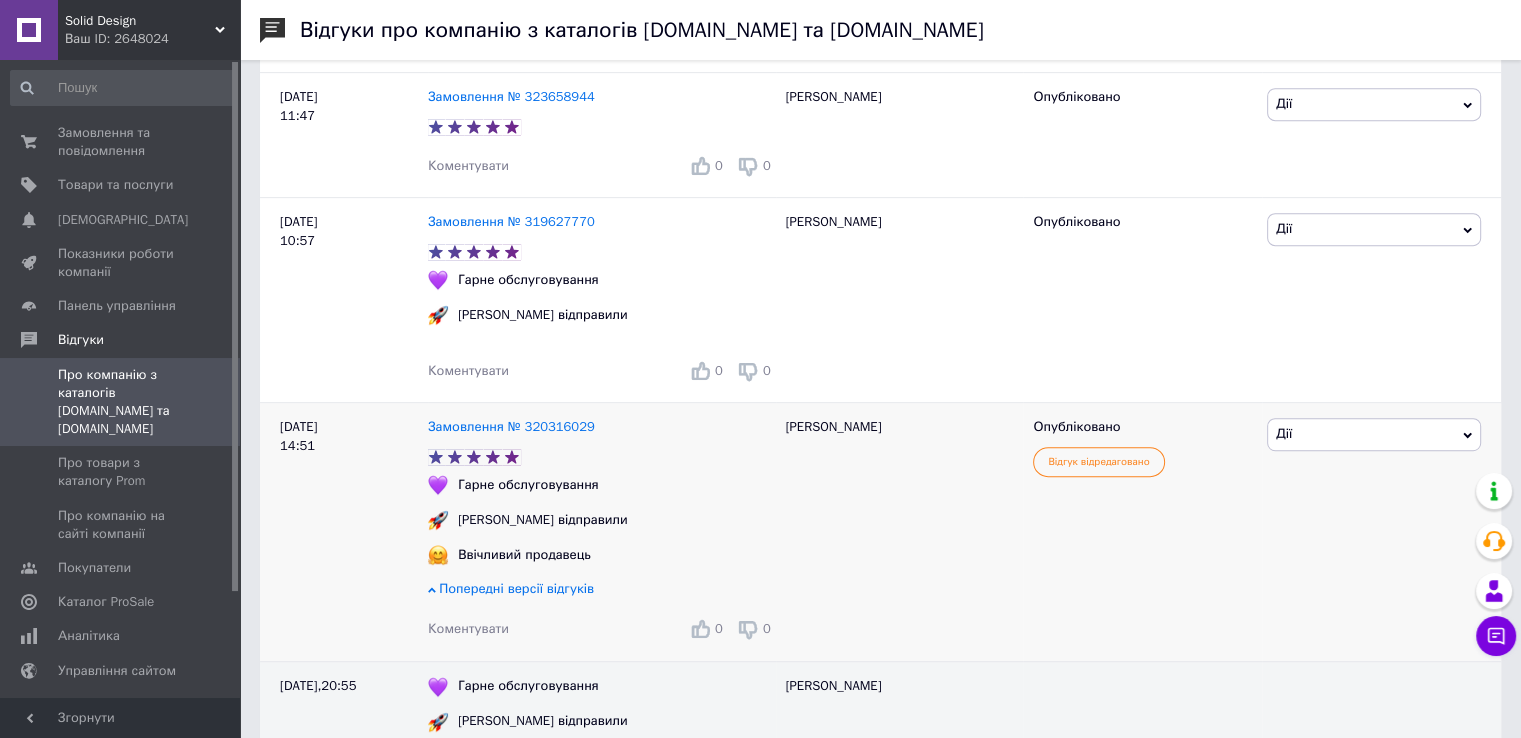 click on "Попередні версії відгуків" at bounding box center [516, 588] 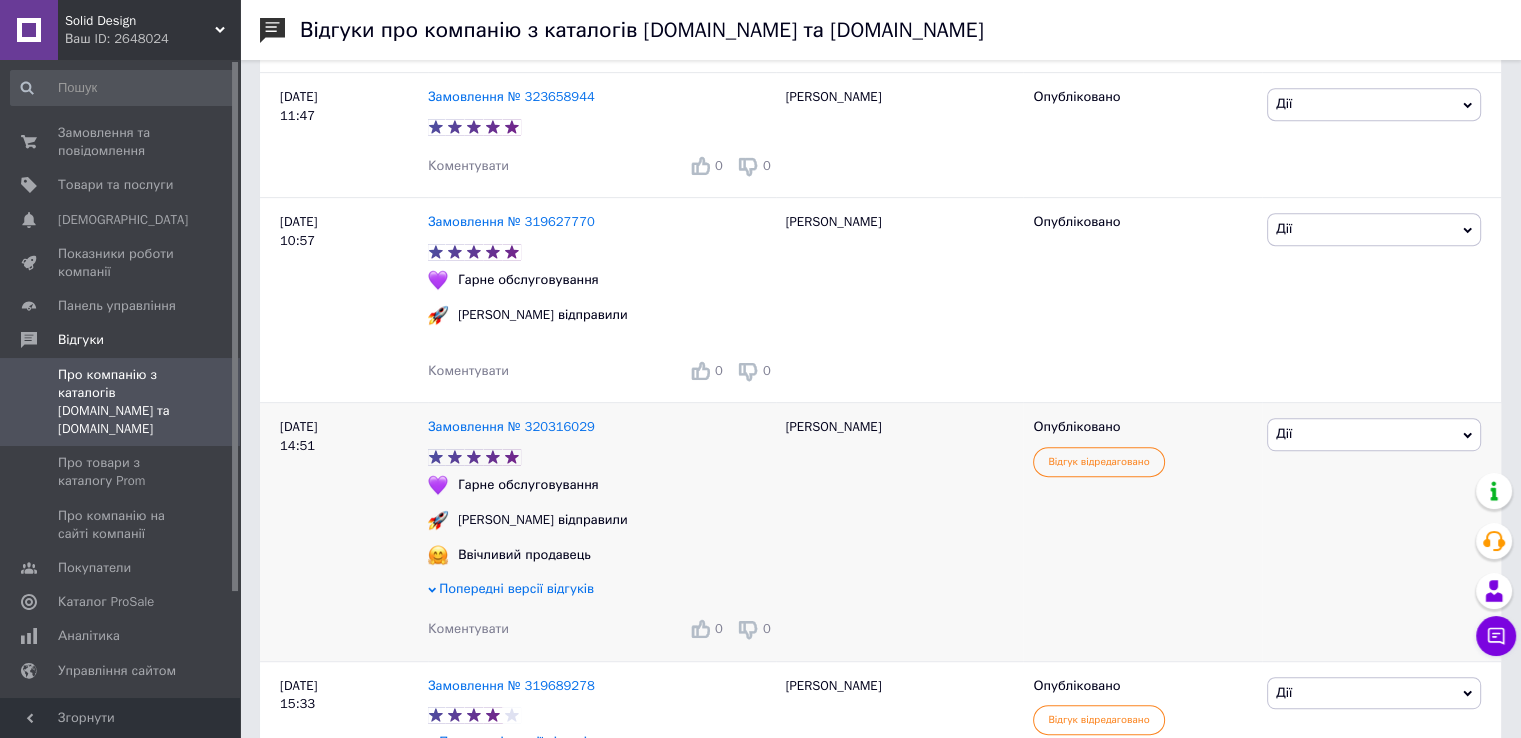 click on "Попередні версії відгуків" at bounding box center (516, 588) 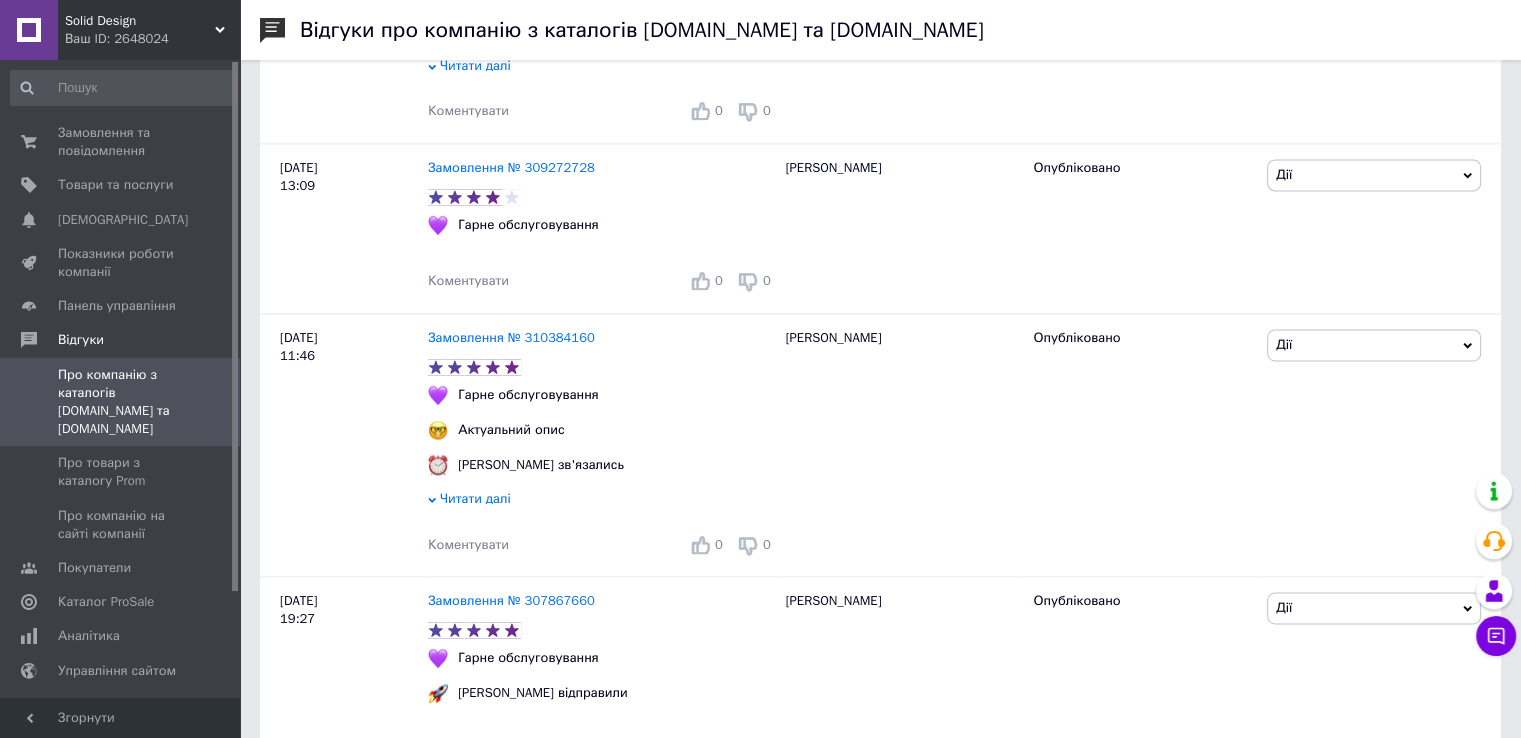 scroll, scrollTop: 2900, scrollLeft: 0, axis: vertical 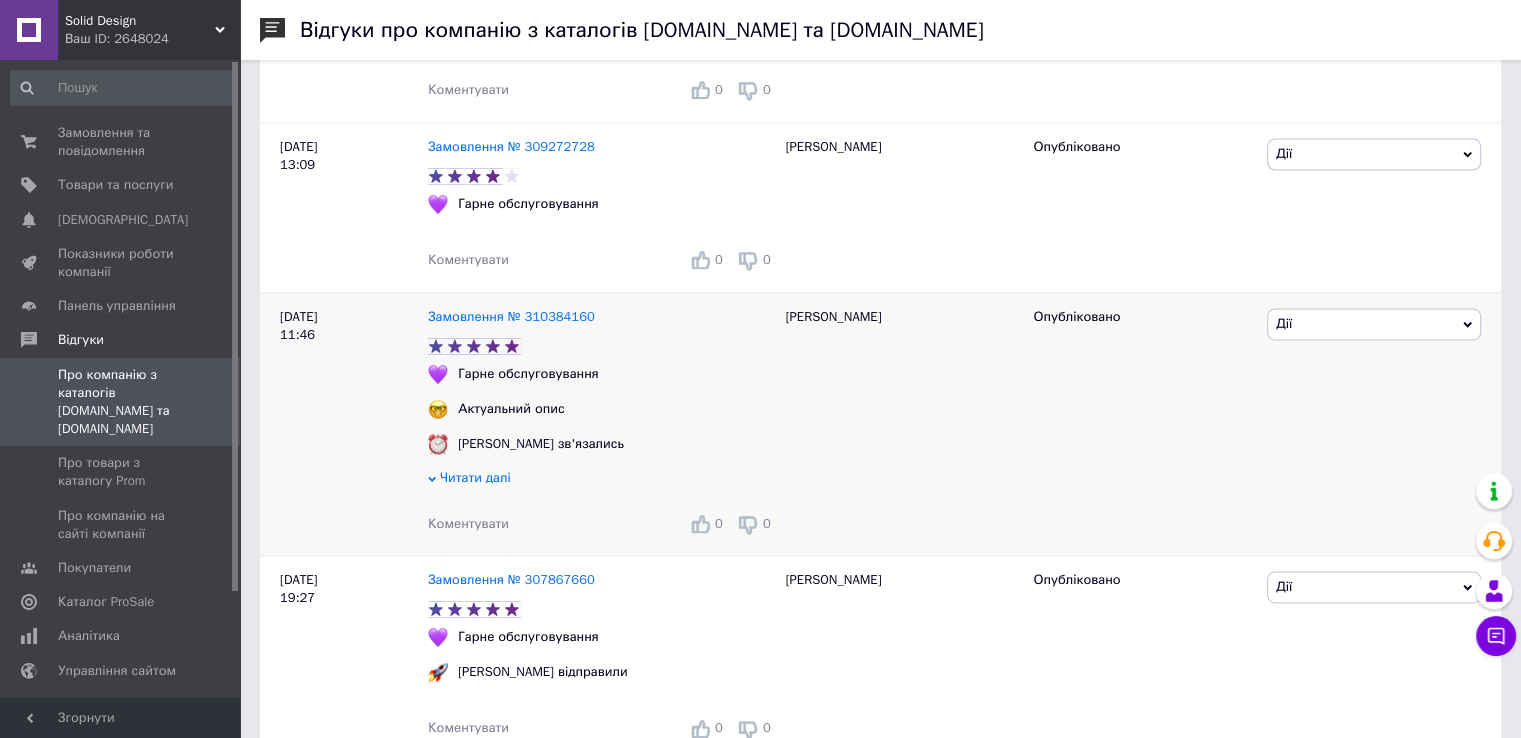 click on "Читати далі" at bounding box center (475, 477) 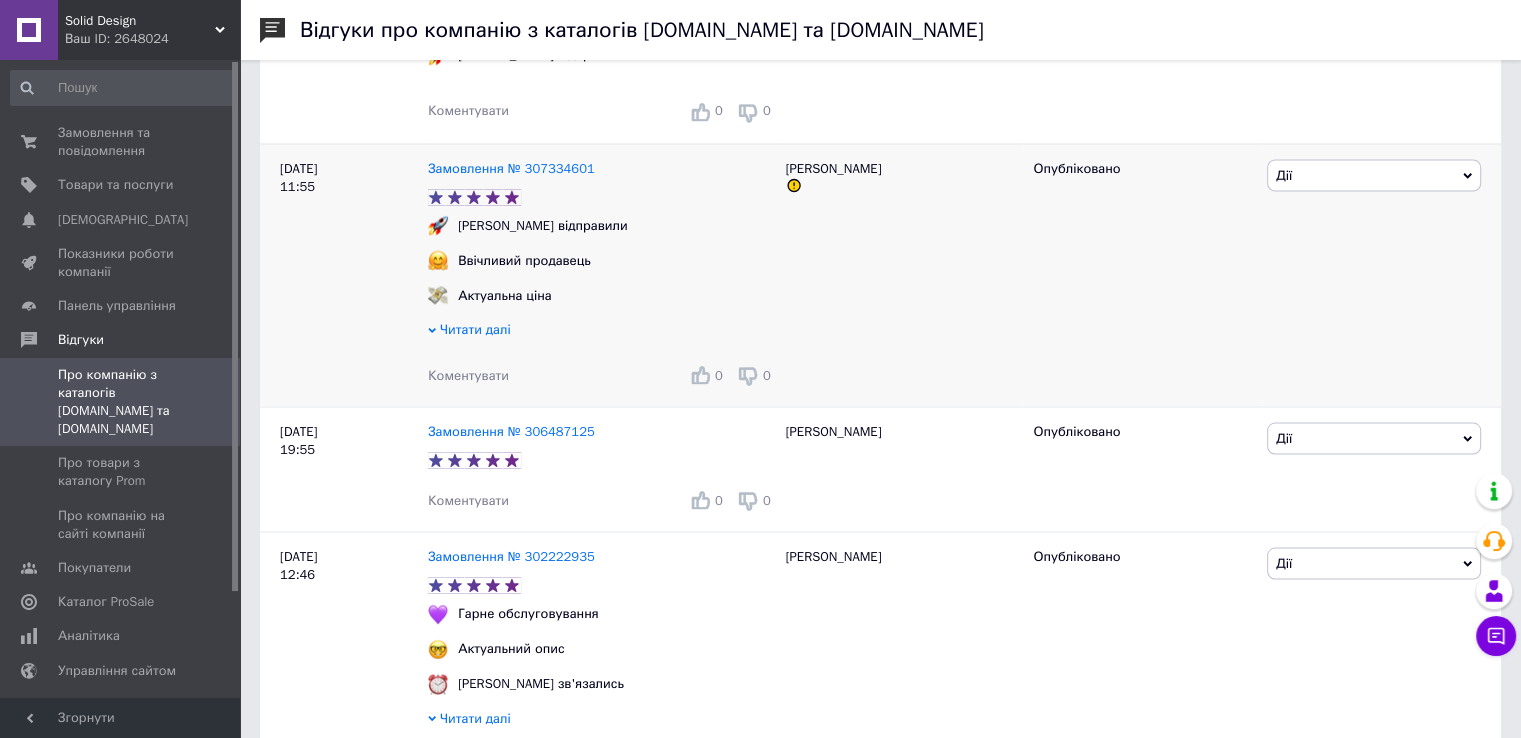 scroll, scrollTop: 3800, scrollLeft: 0, axis: vertical 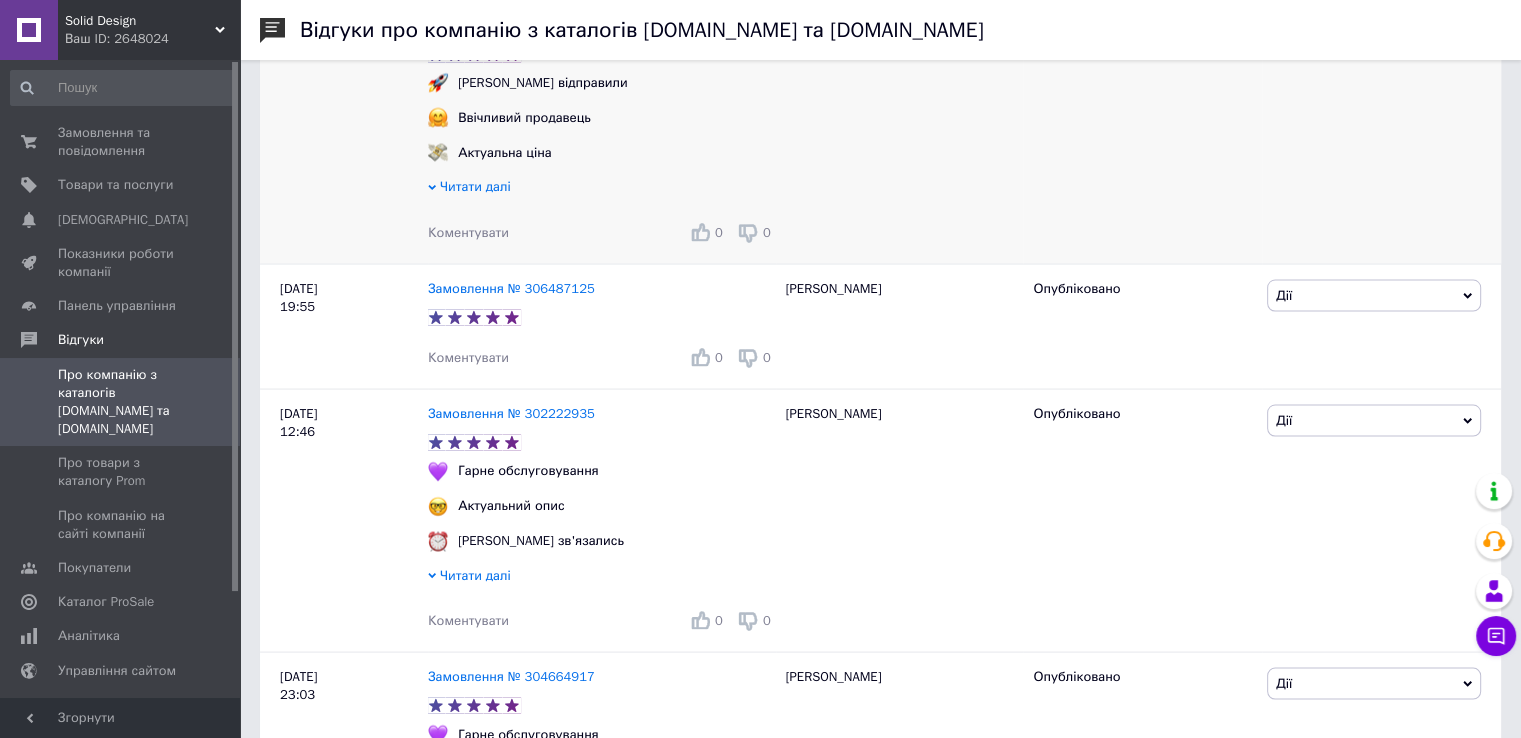 click on "Читати далі" at bounding box center (475, 185) 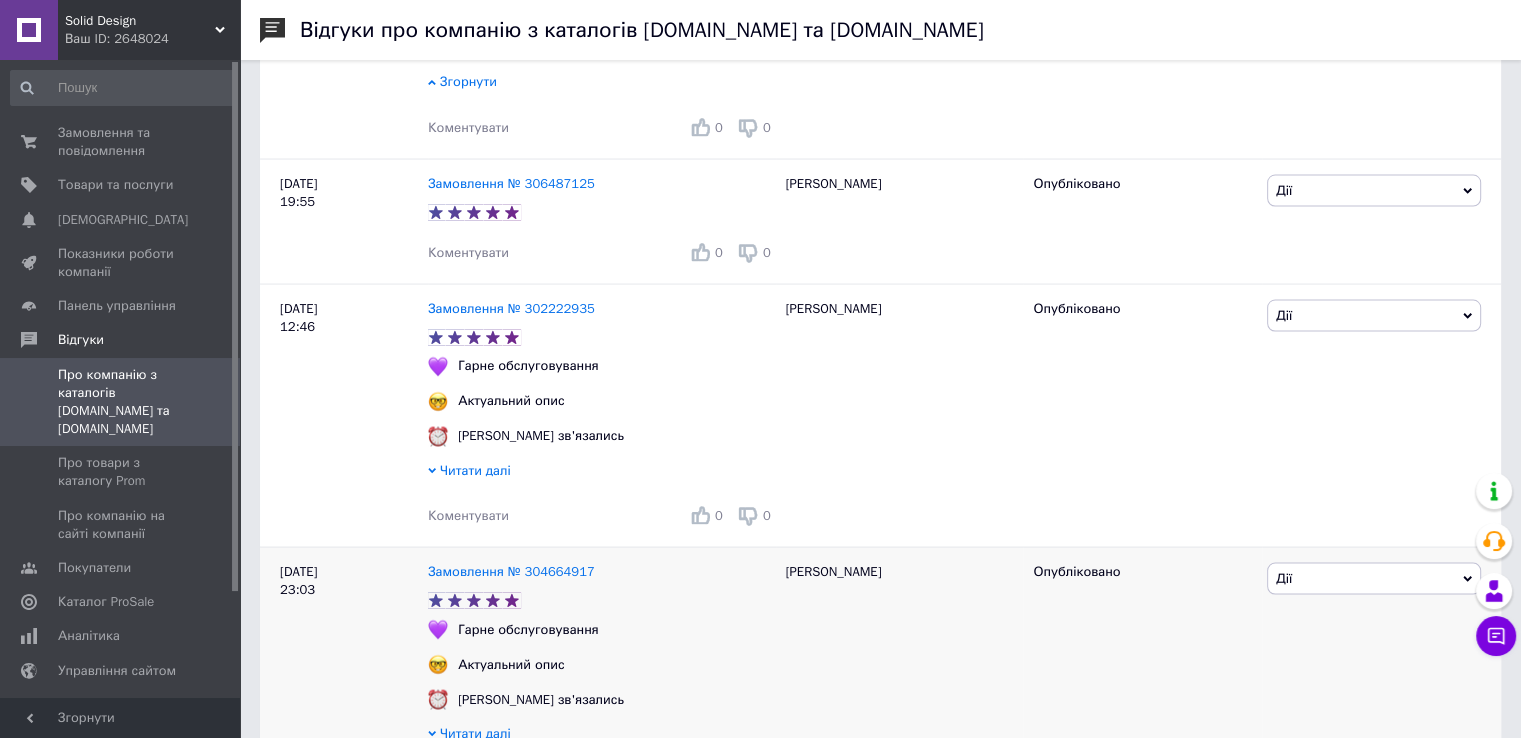 scroll, scrollTop: 4000, scrollLeft: 0, axis: vertical 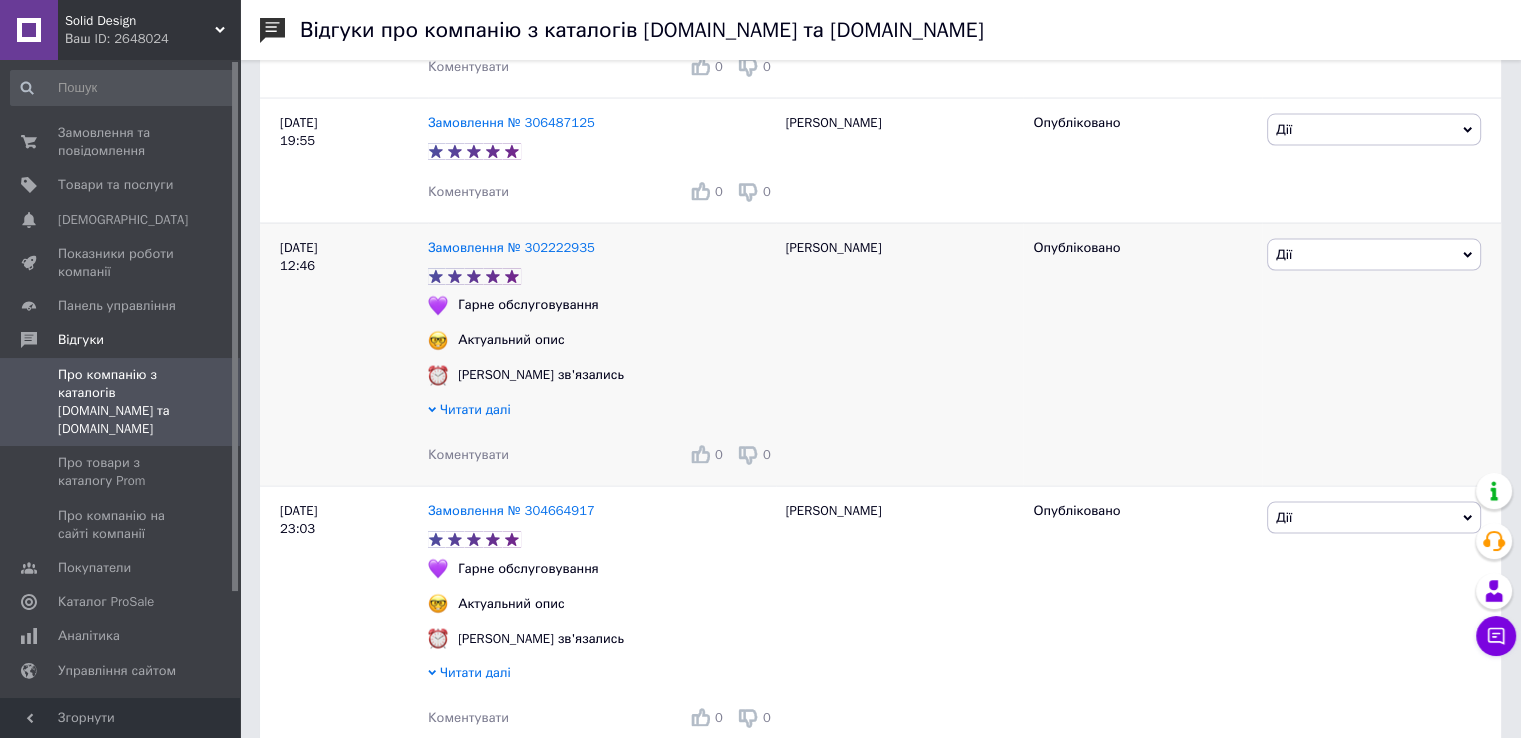 click on "Читати далі" at bounding box center (475, 409) 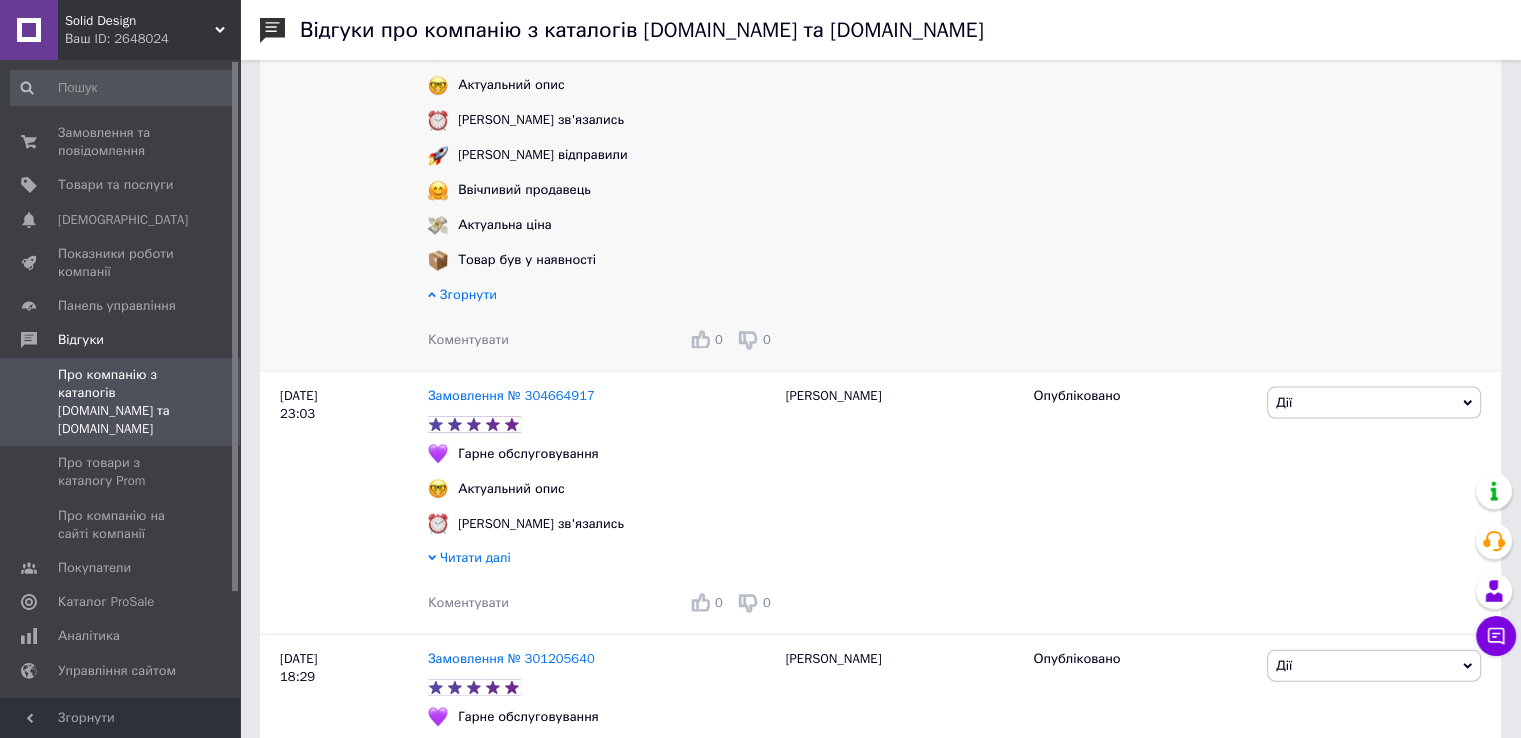 scroll, scrollTop: 4300, scrollLeft: 0, axis: vertical 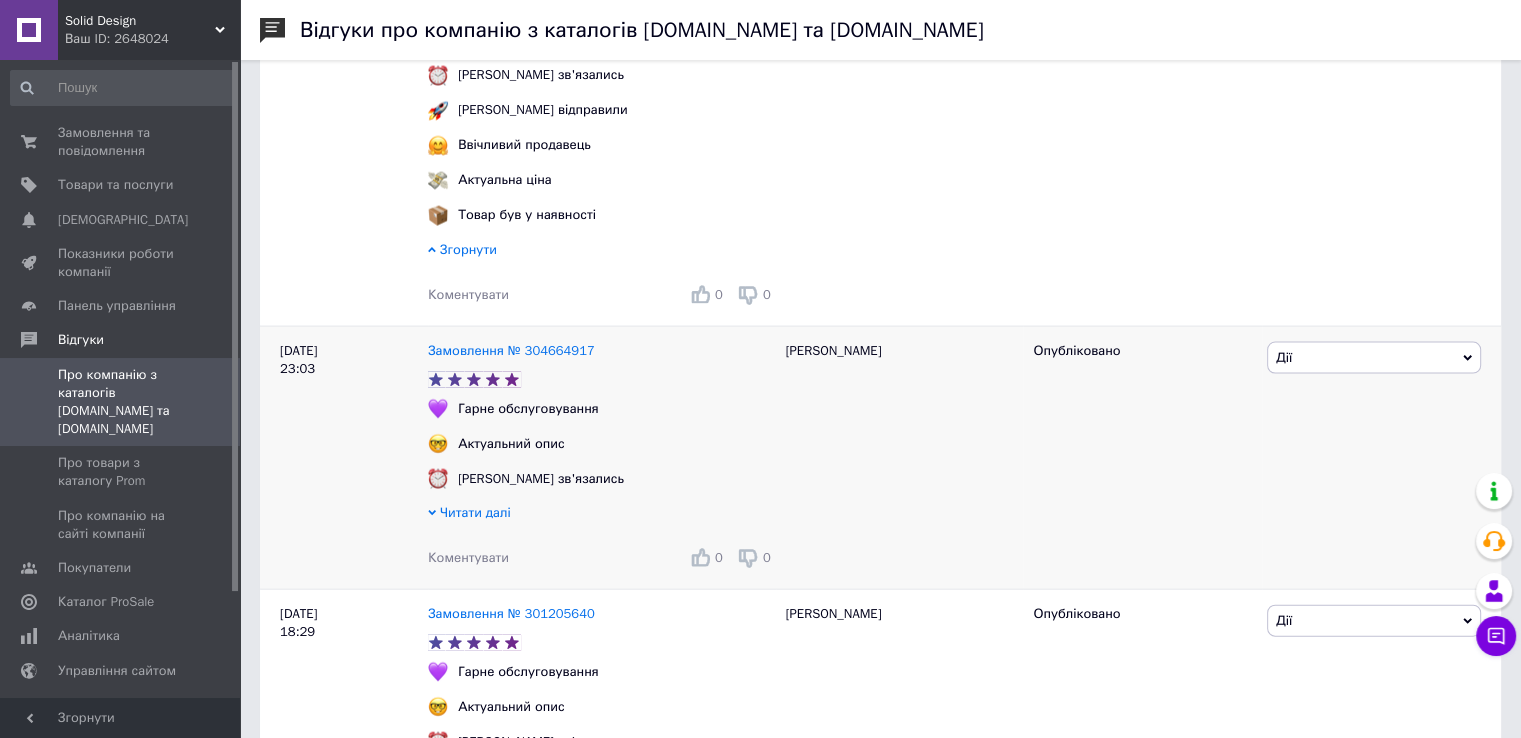 click on "Читати далі" at bounding box center (475, 512) 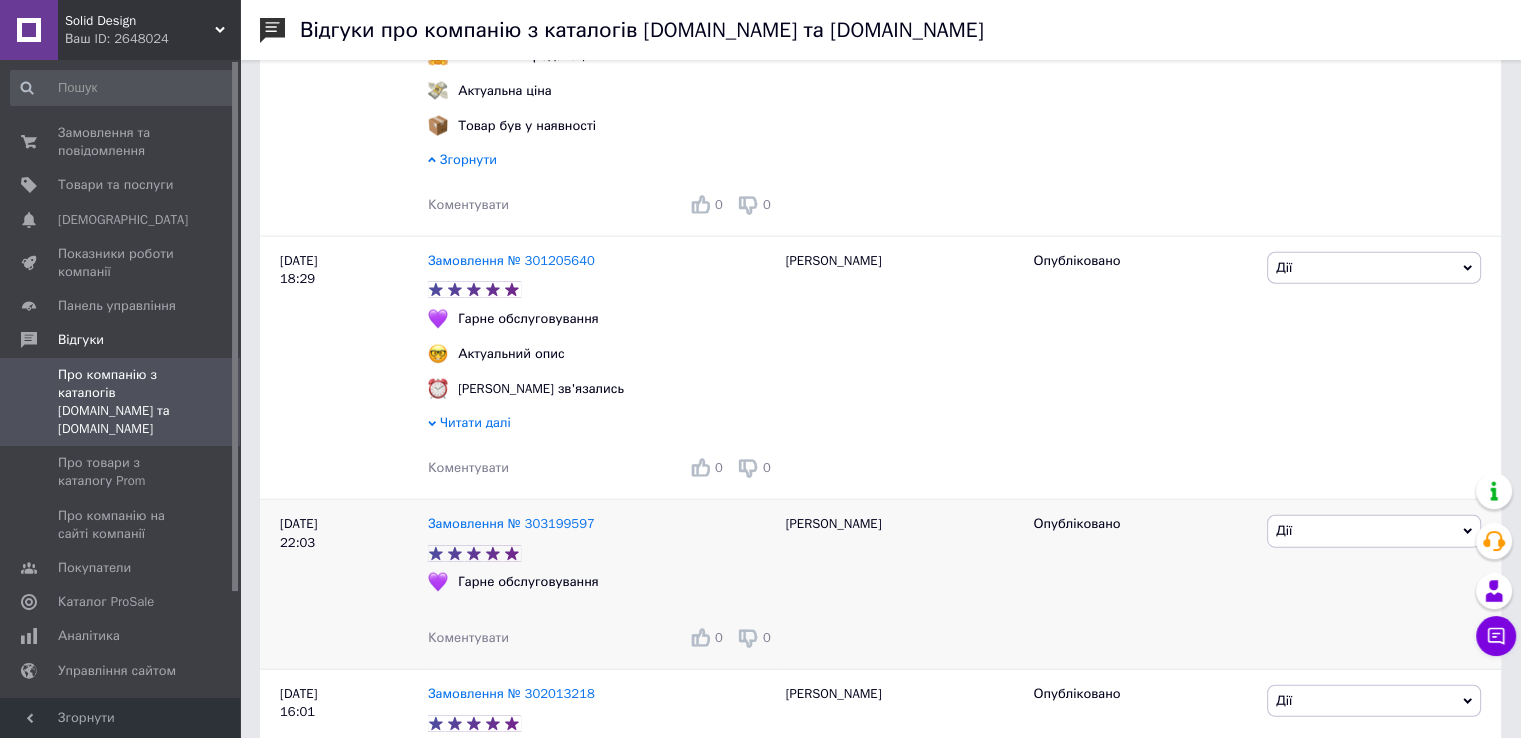 scroll, scrollTop: 4900, scrollLeft: 0, axis: vertical 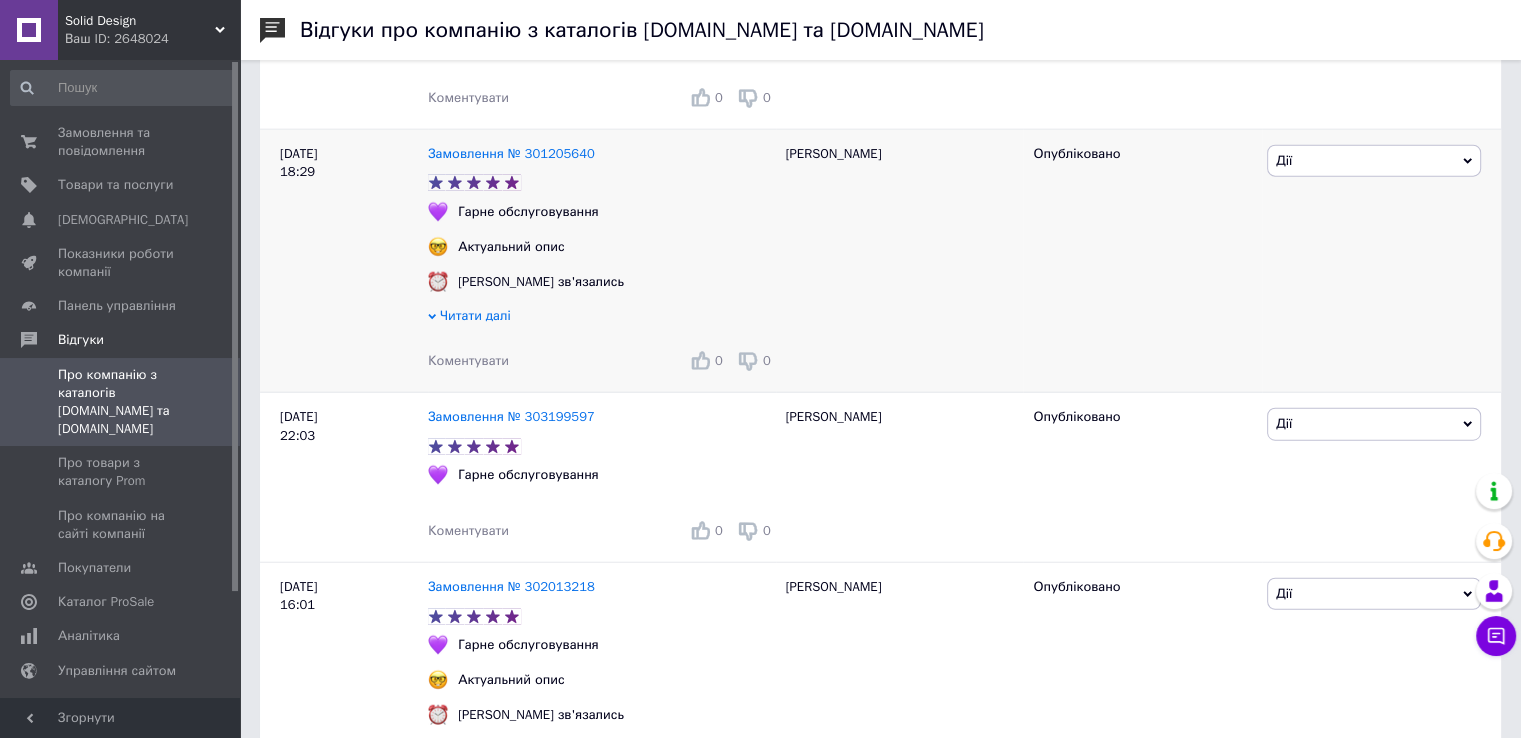 click on "Читати далі" at bounding box center (475, 315) 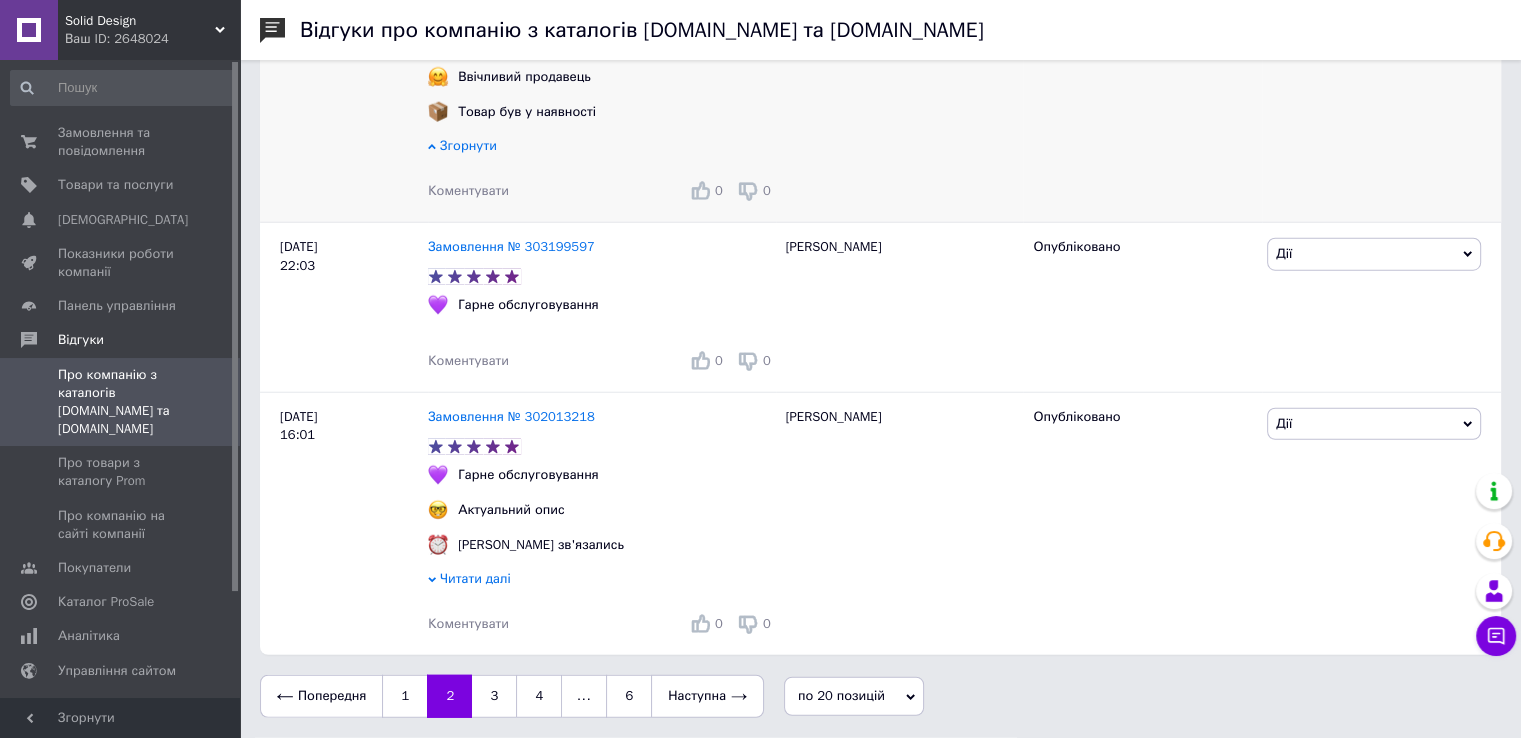 scroll, scrollTop: 5252, scrollLeft: 0, axis: vertical 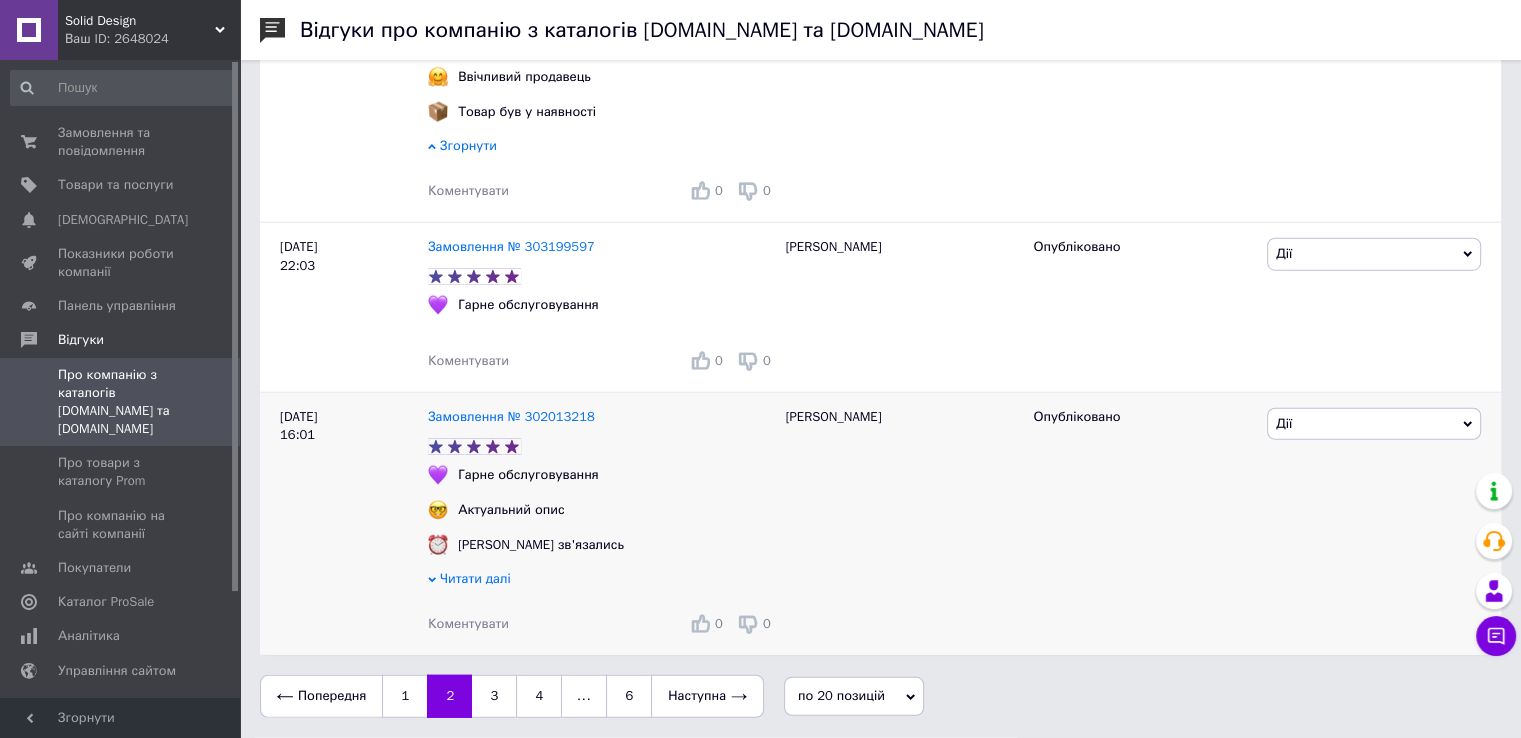 click on "Читати далі" at bounding box center [475, 578] 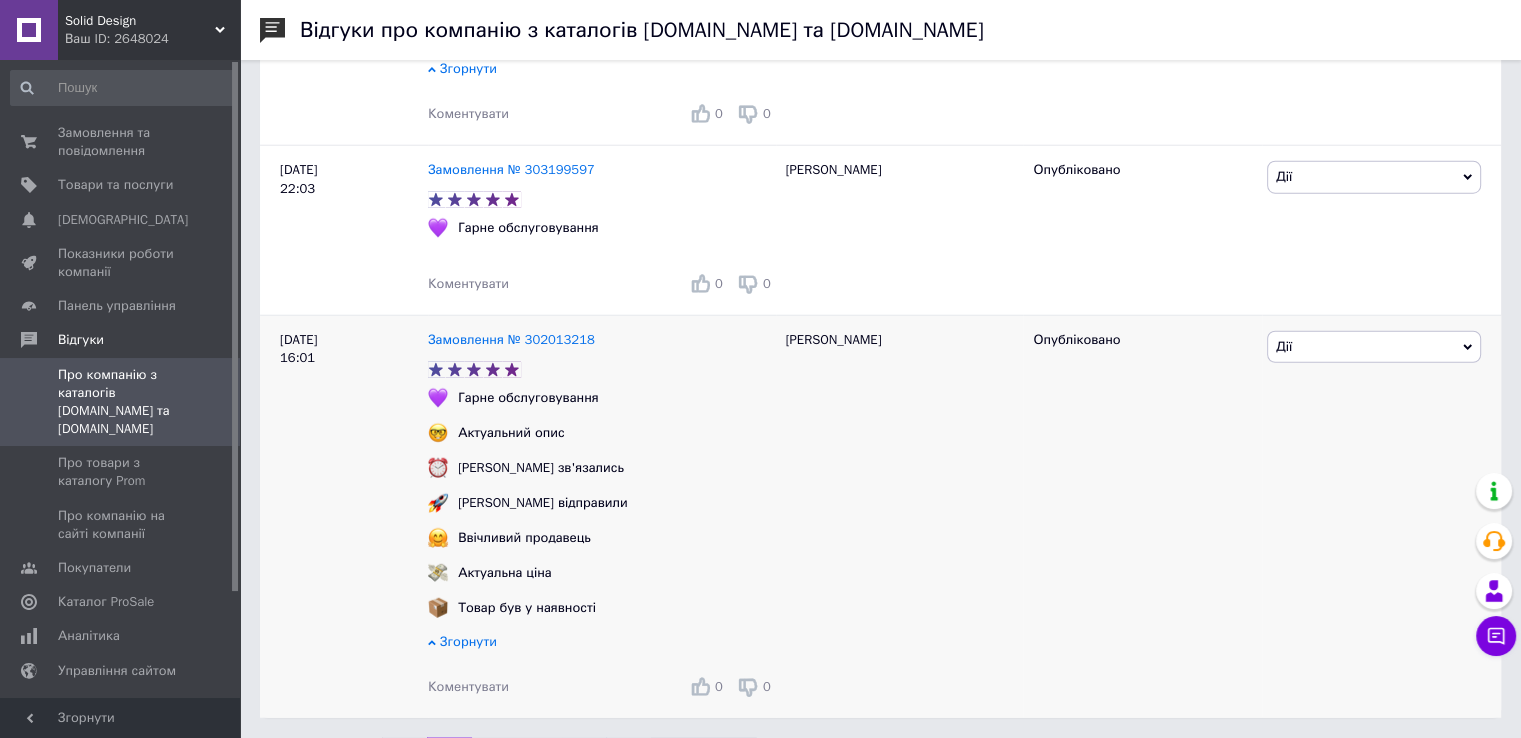 scroll, scrollTop: 5397, scrollLeft: 0, axis: vertical 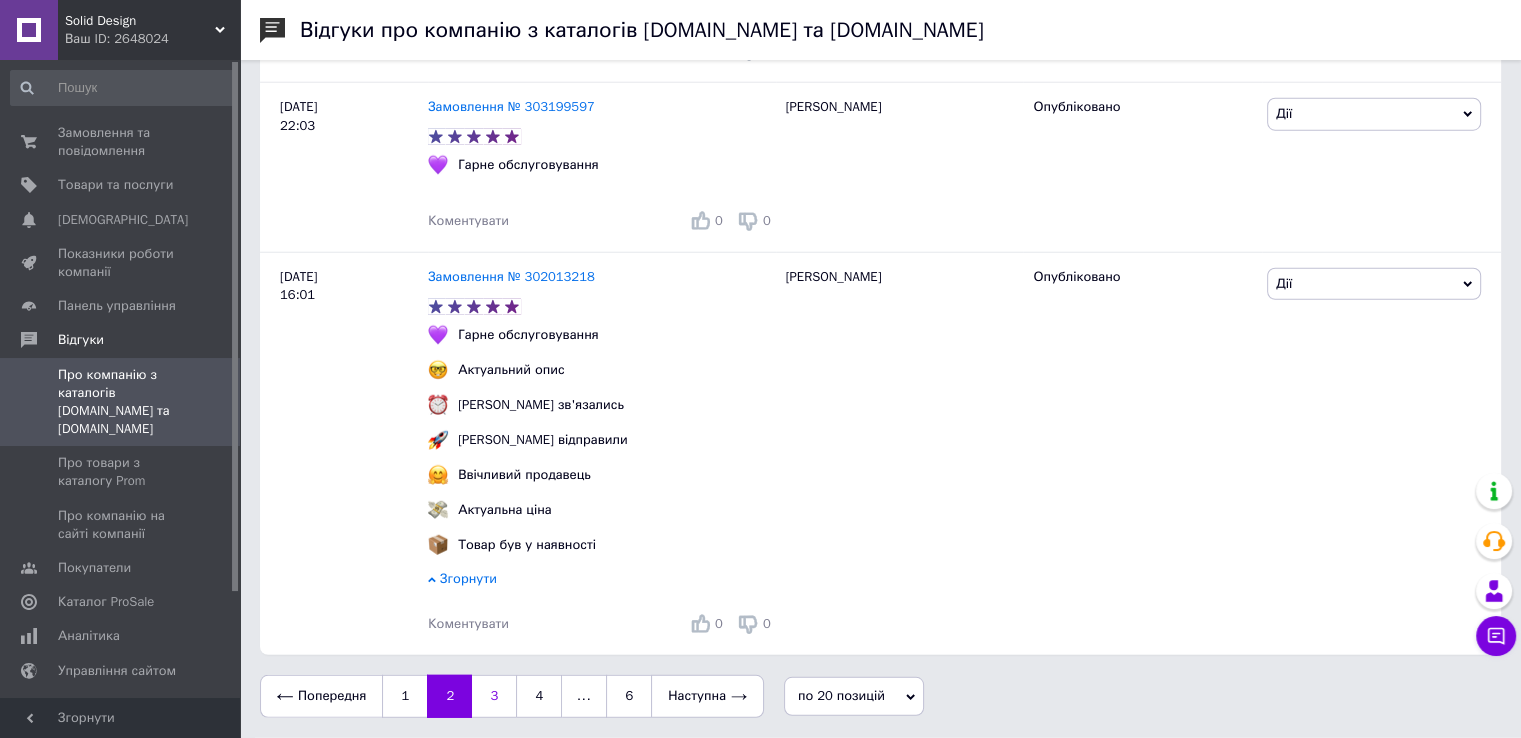 click on "3" at bounding box center (494, 696) 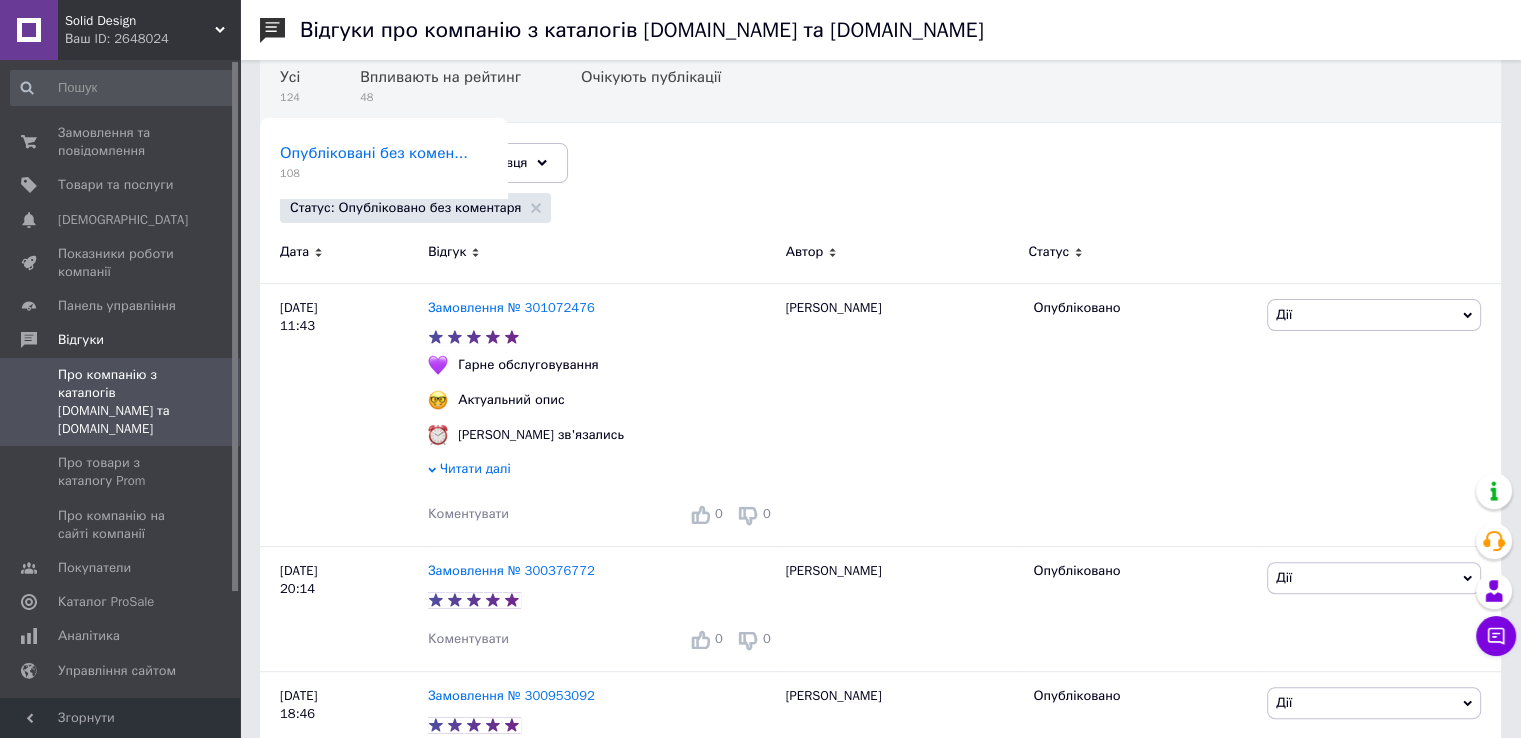 scroll, scrollTop: 600, scrollLeft: 0, axis: vertical 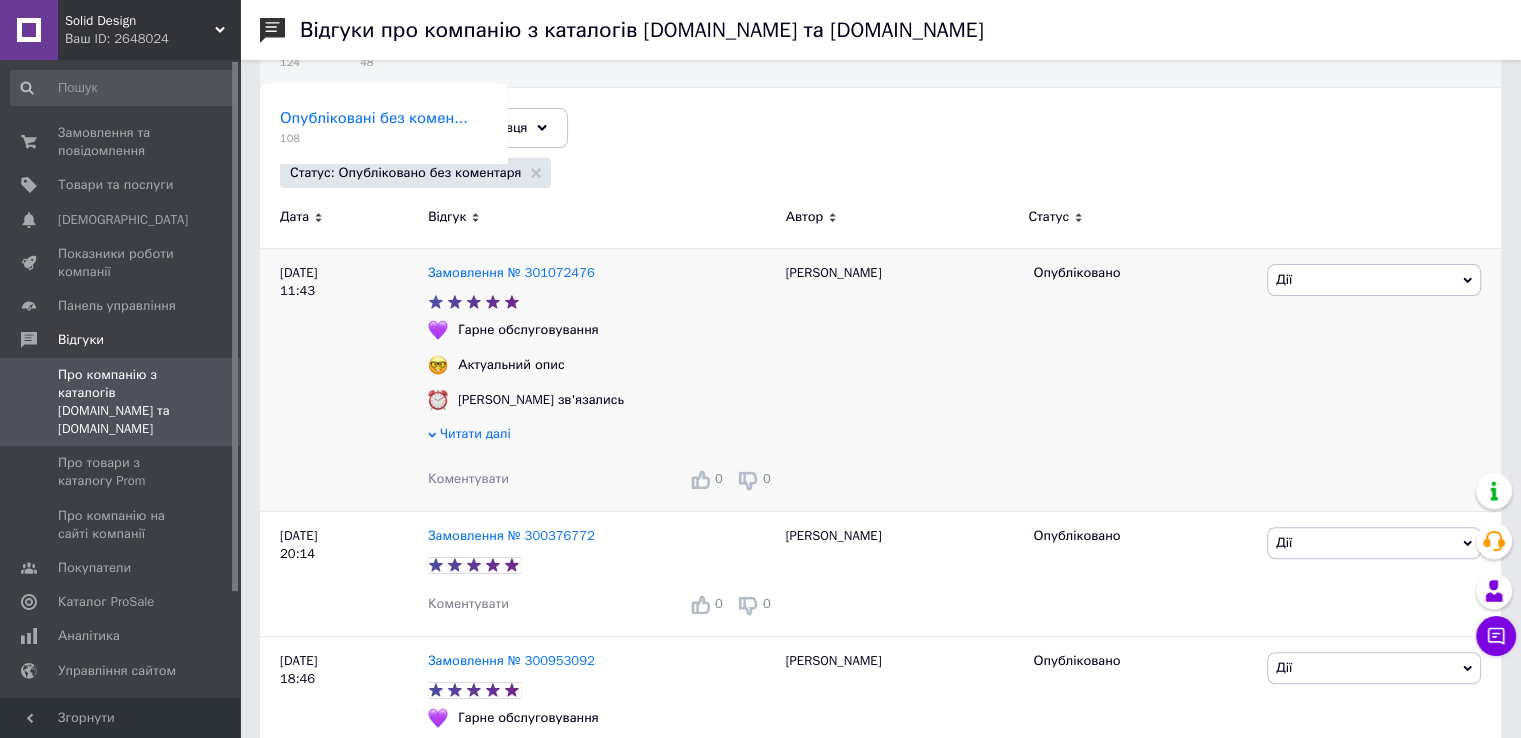 click on "Читати далі" at bounding box center (475, 433) 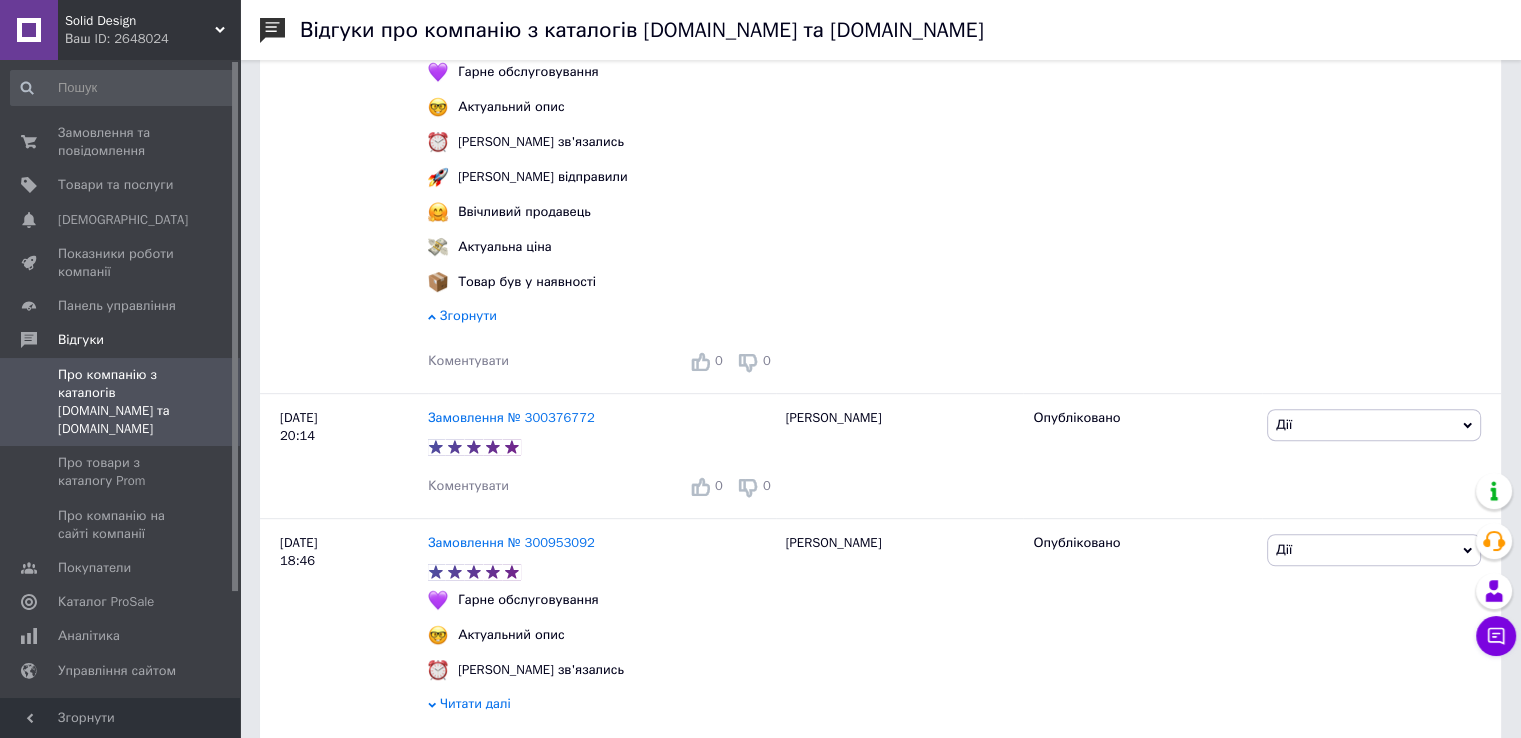 scroll, scrollTop: 1100, scrollLeft: 0, axis: vertical 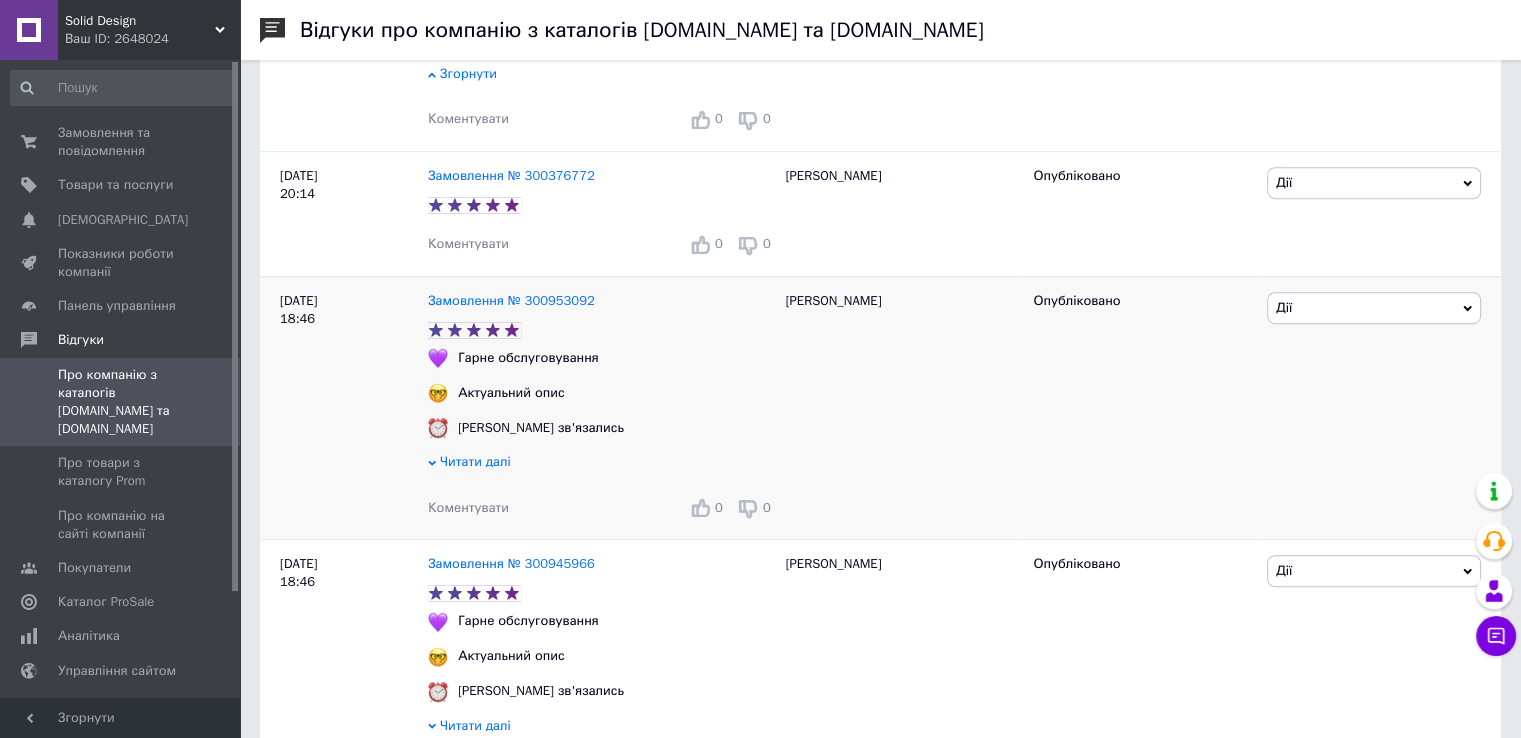 click on "Читати далі" at bounding box center [475, 461] 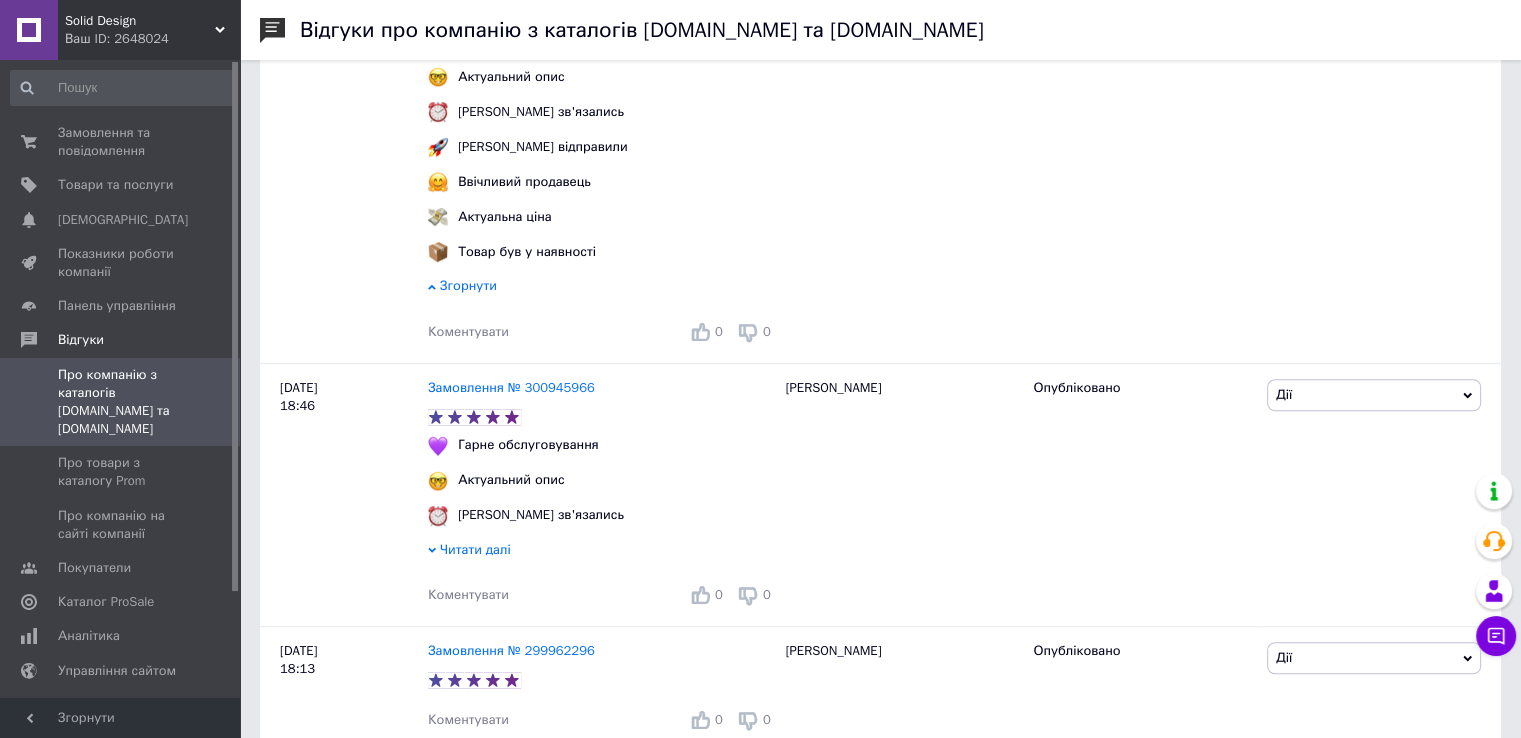 scroll, scrollTop: 1600, scrollLeft: 0, axis: vertical 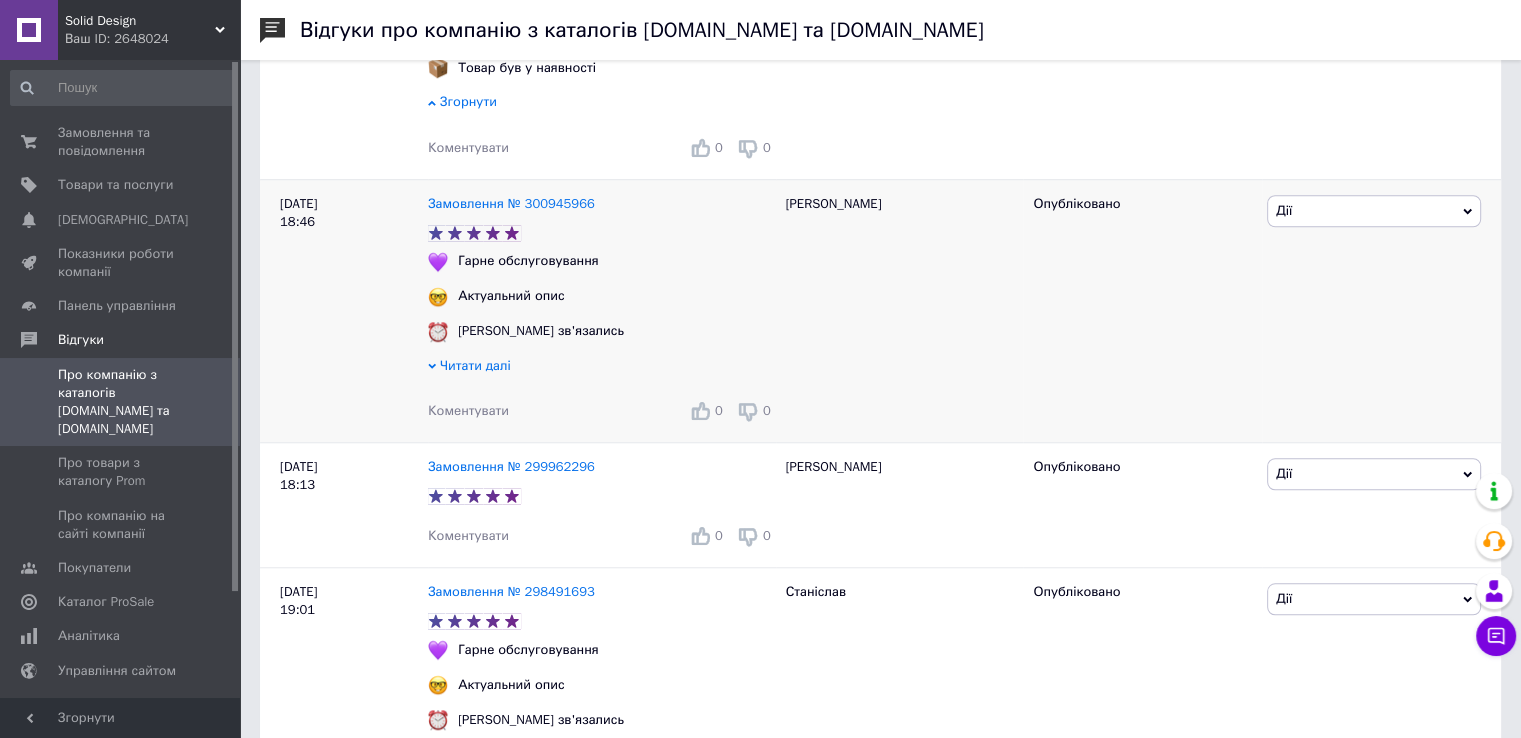 click on "Читати далі" at bounding box center [475, 365] 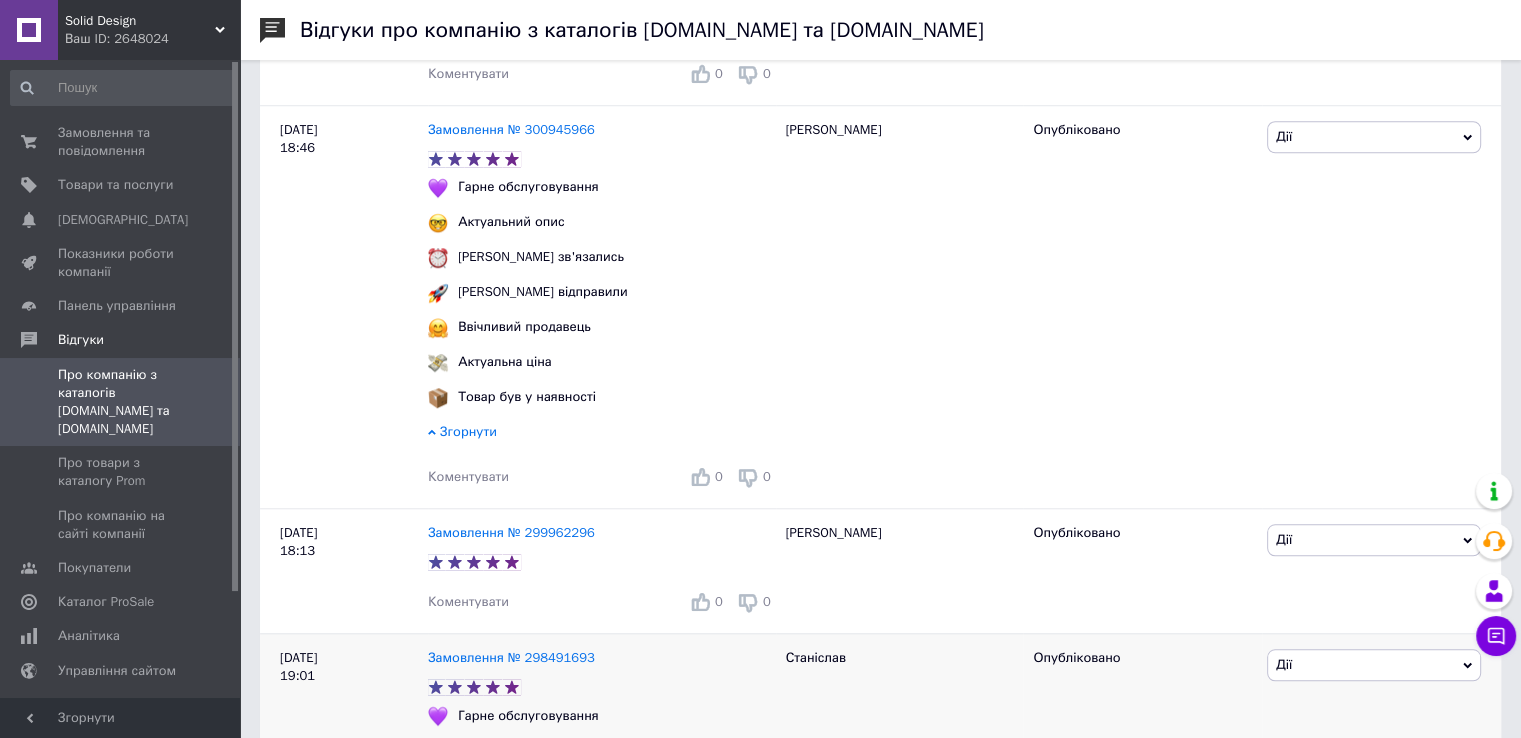 scroll, scrollTop: 1900, scrollLeft: 0, axis: vertical 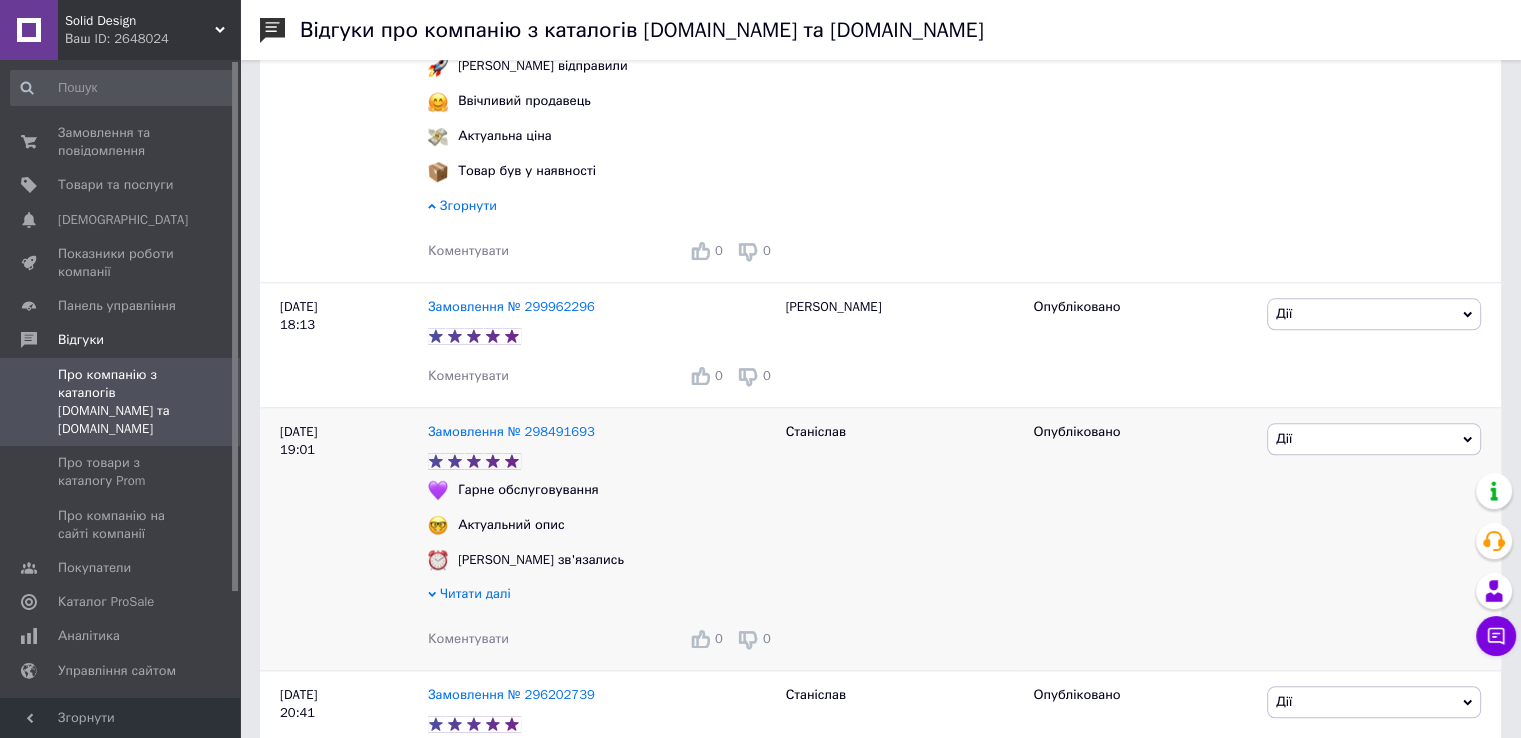 click on "Читати далі" at bounding box center [475, 593] 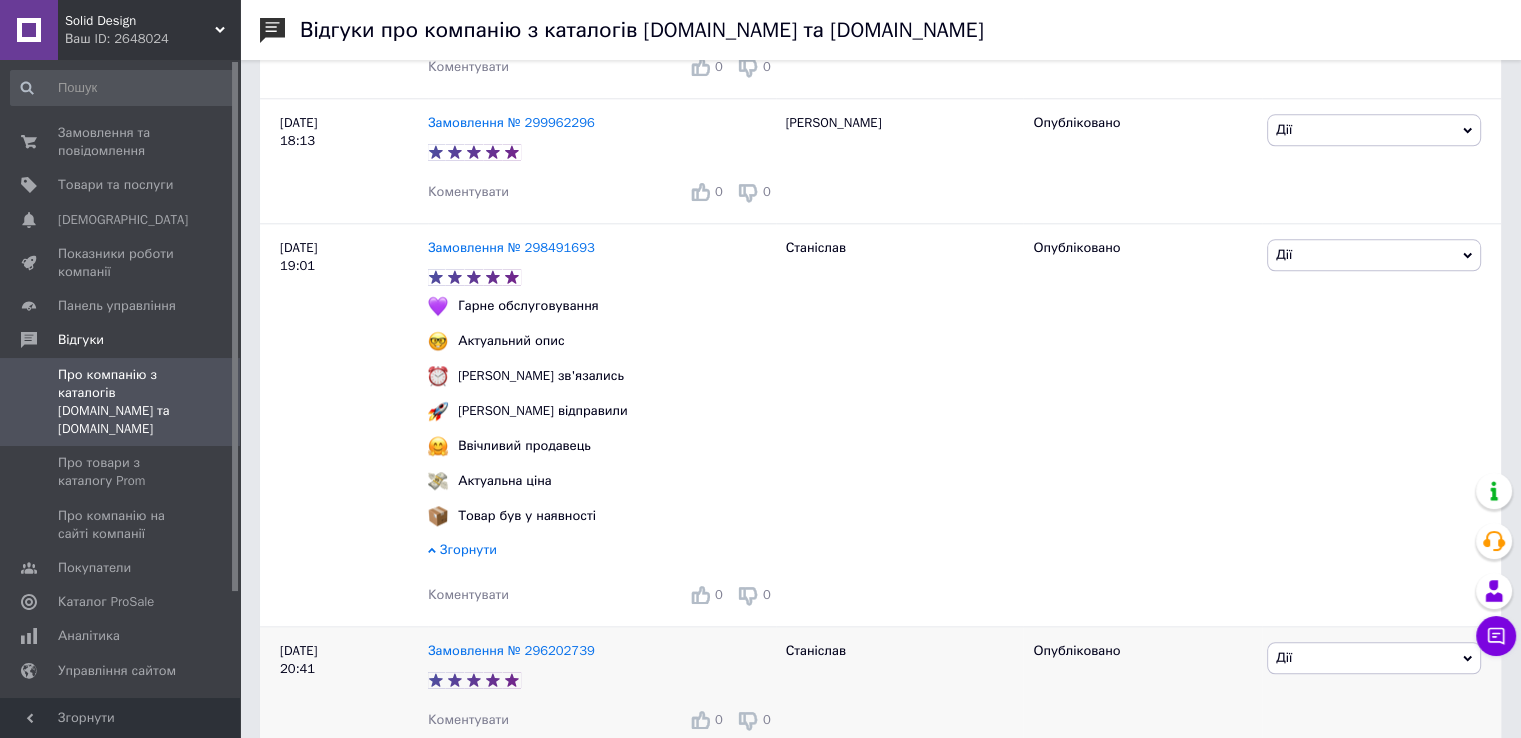 scroll, scrollTop: 2200, scrollLeft: 0, axis: vertical 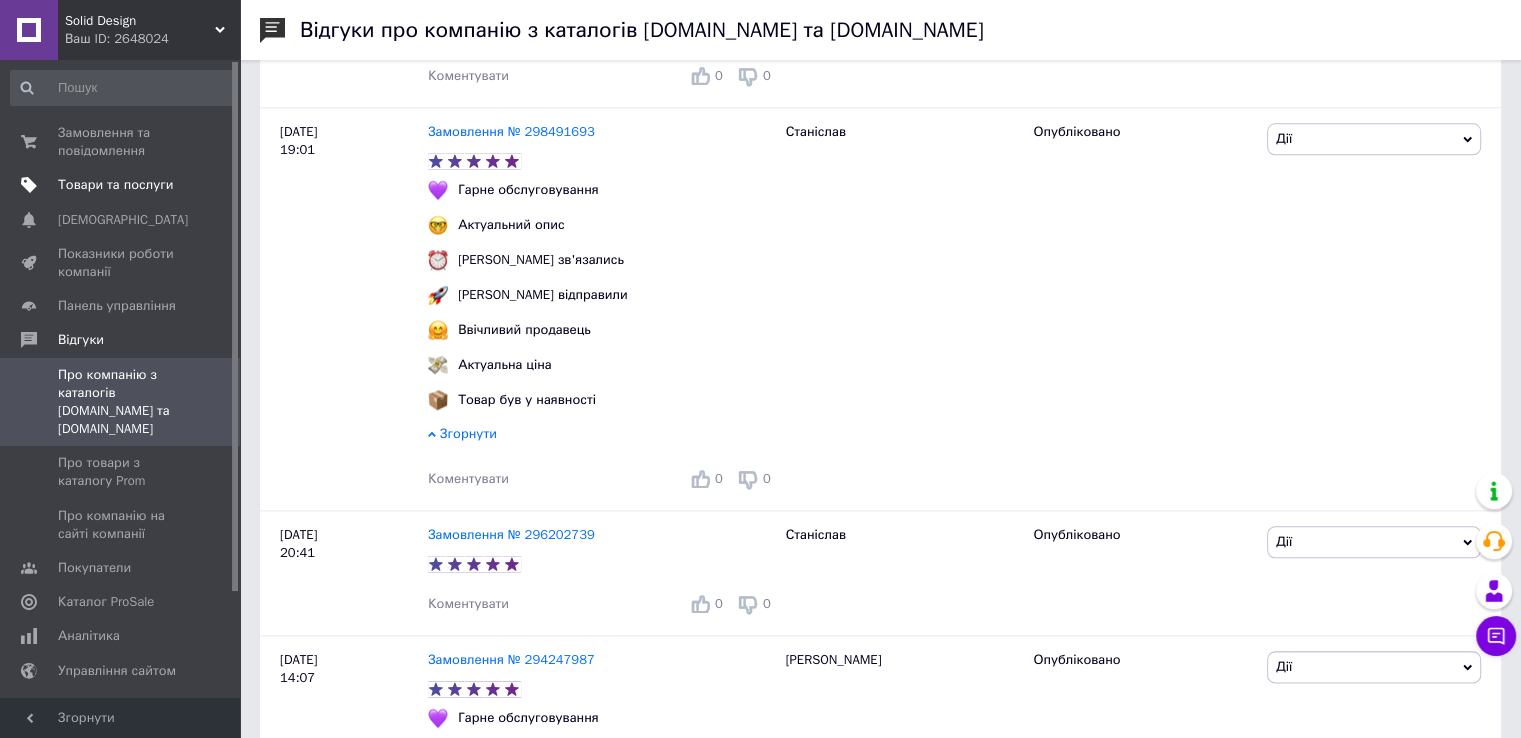 click on "Товари та послуги" at bounding box center (115, 185) 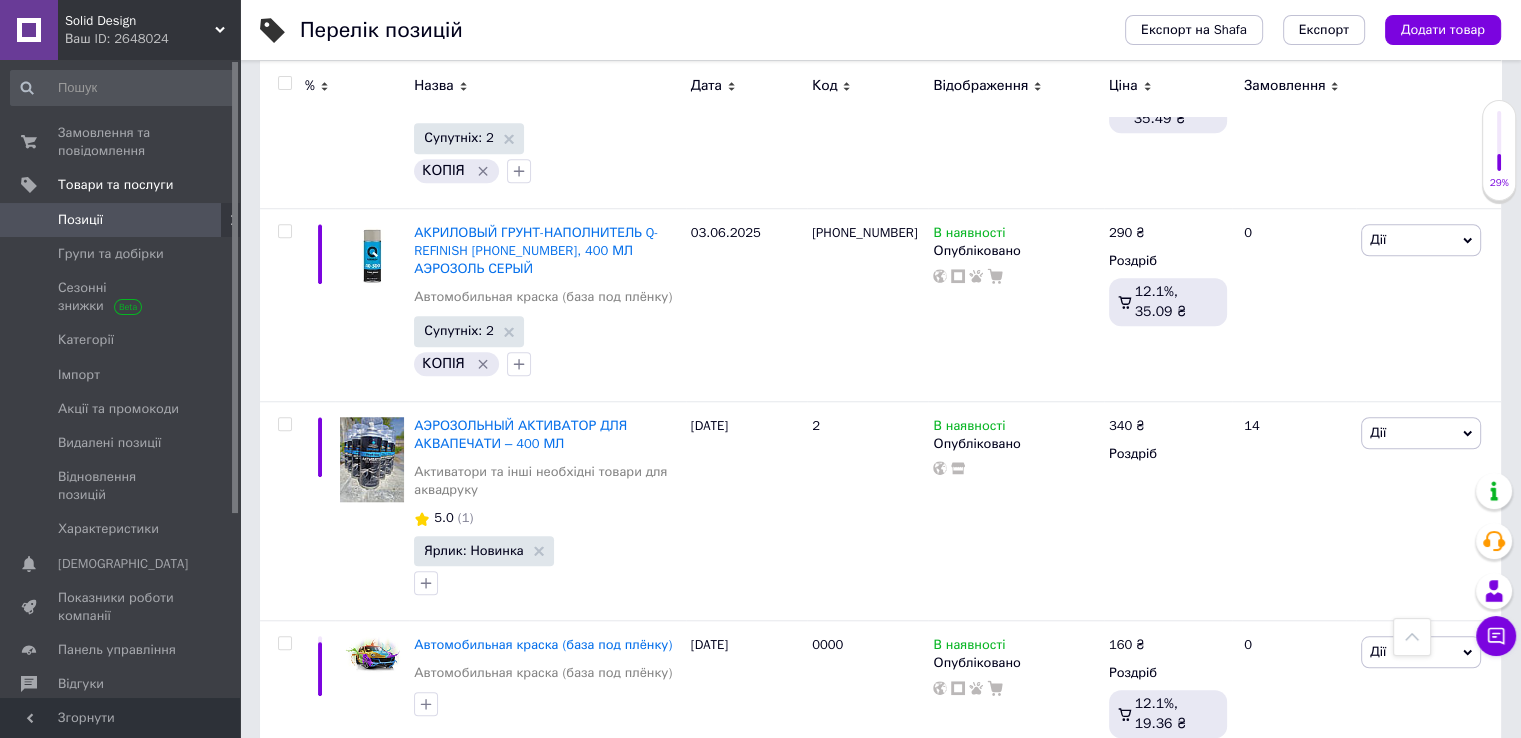 scroll, scrollTop: 1700, scrollLeft: 0, axis: vertical 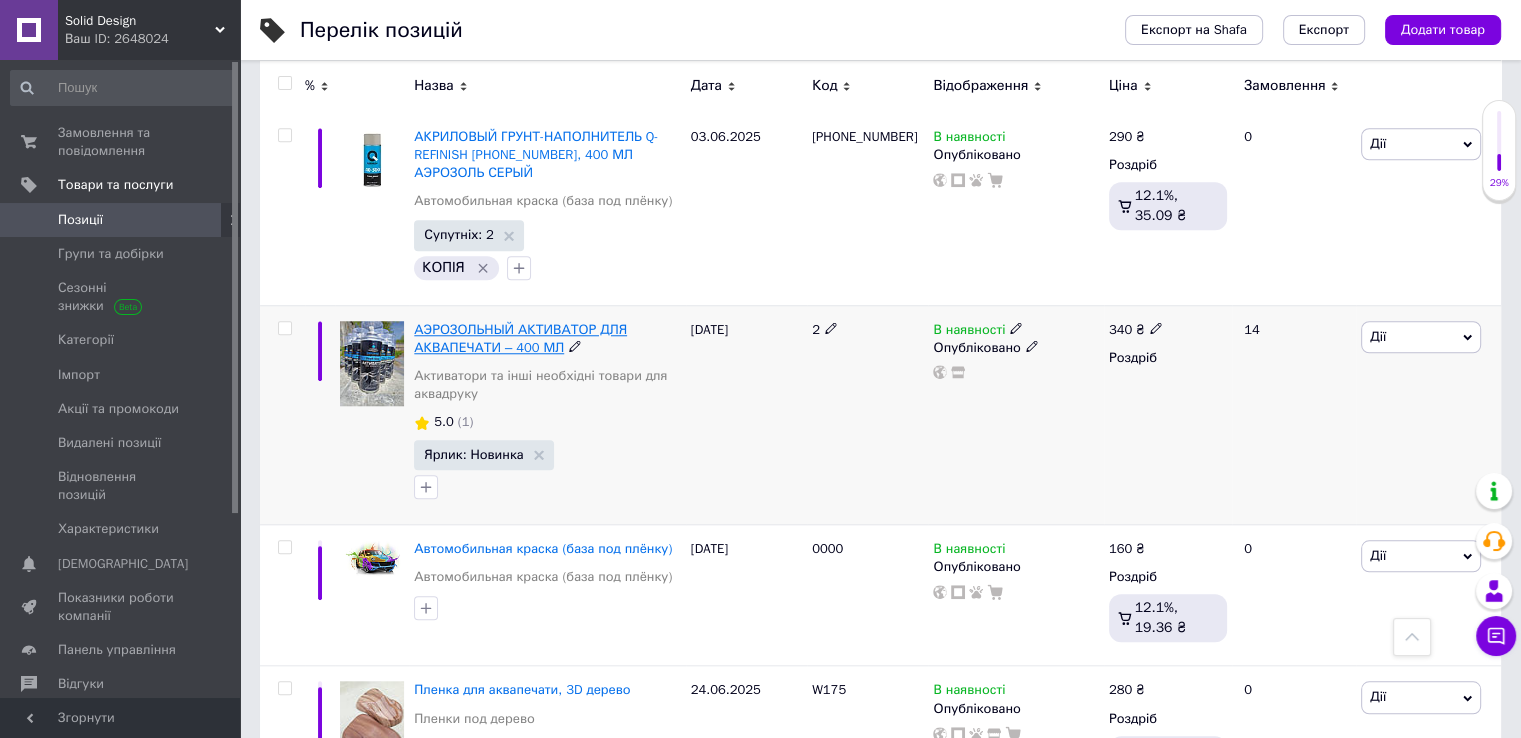 click on "АЭРОЗОЛЬНЫЙ АКТИВАТОР ДЛЯ АКВАПЕЧАТИ  – 400 МЛ" at bounding box center [520, 338] 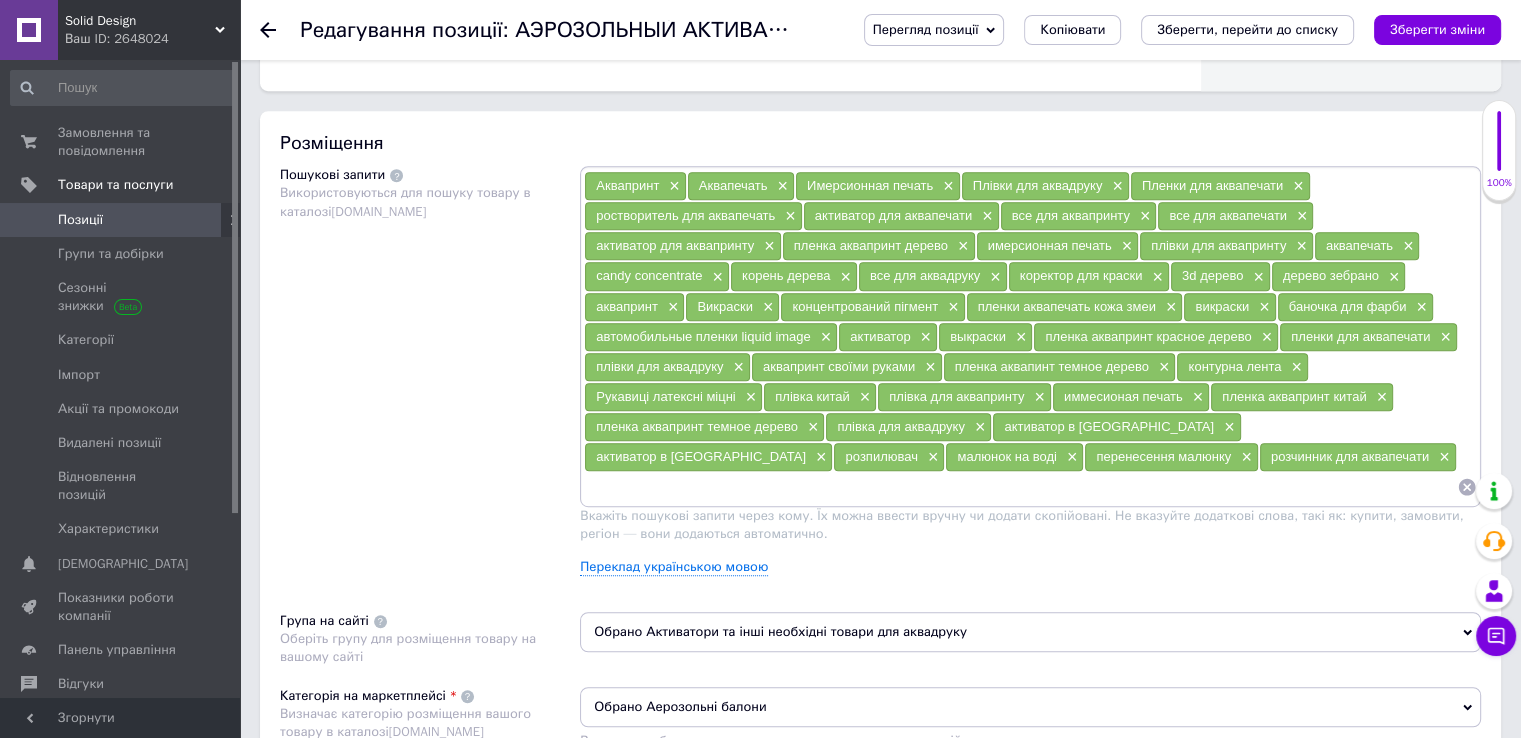 scroll, scrollTop: 1100, scrollLeft: 0, axis: vertical 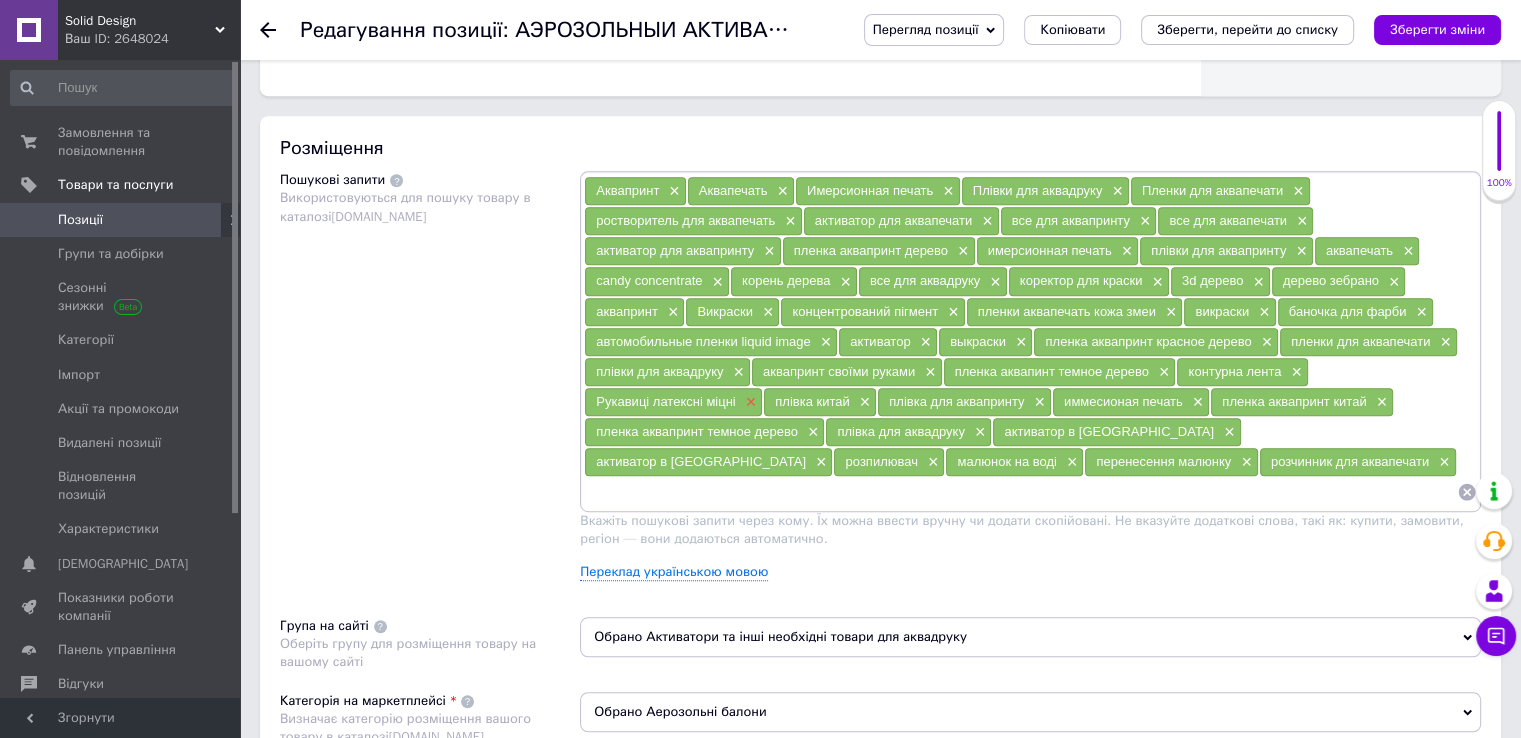 click on "×" at bounding box center (749, 402) 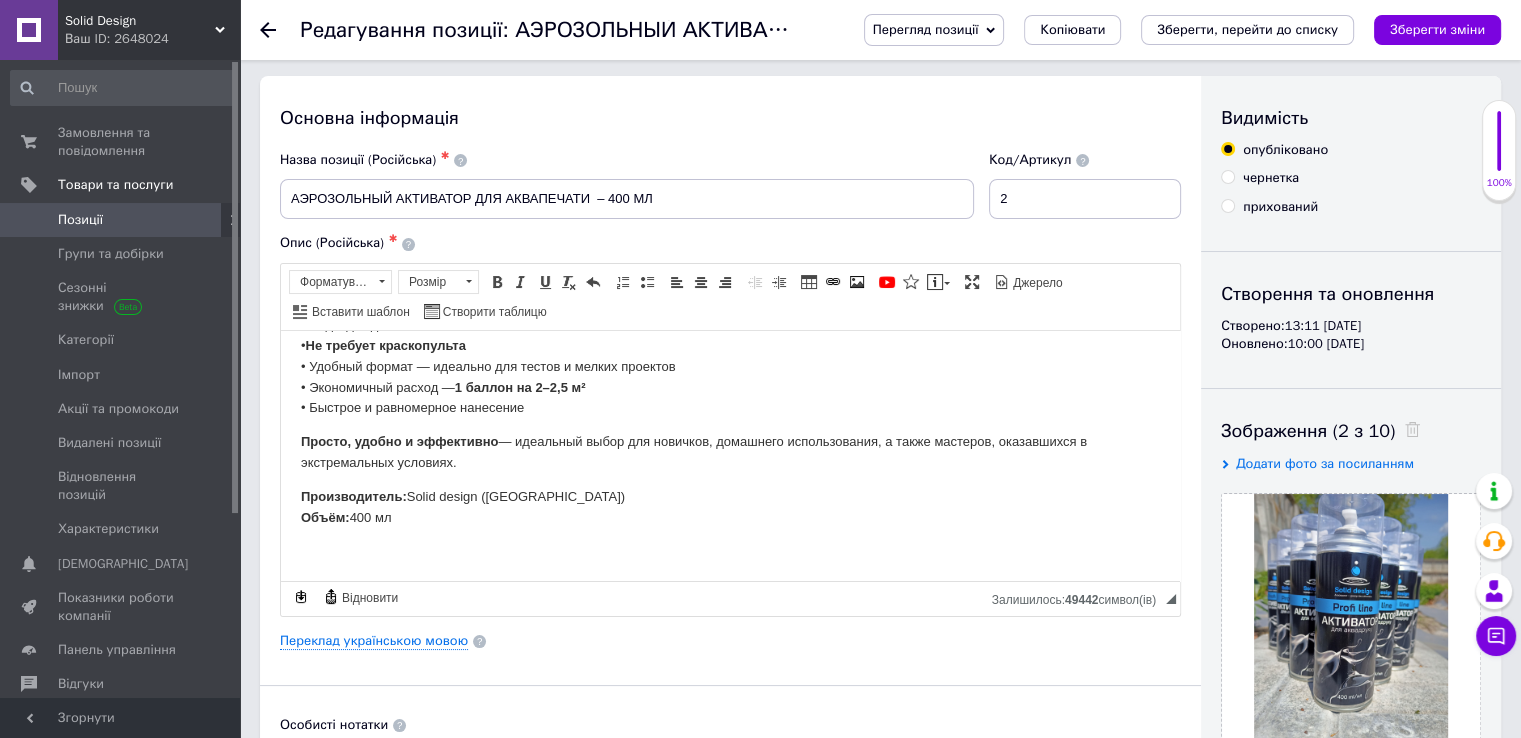 scroll, scrollTop: 0, scrollLeft: 0, axis: both 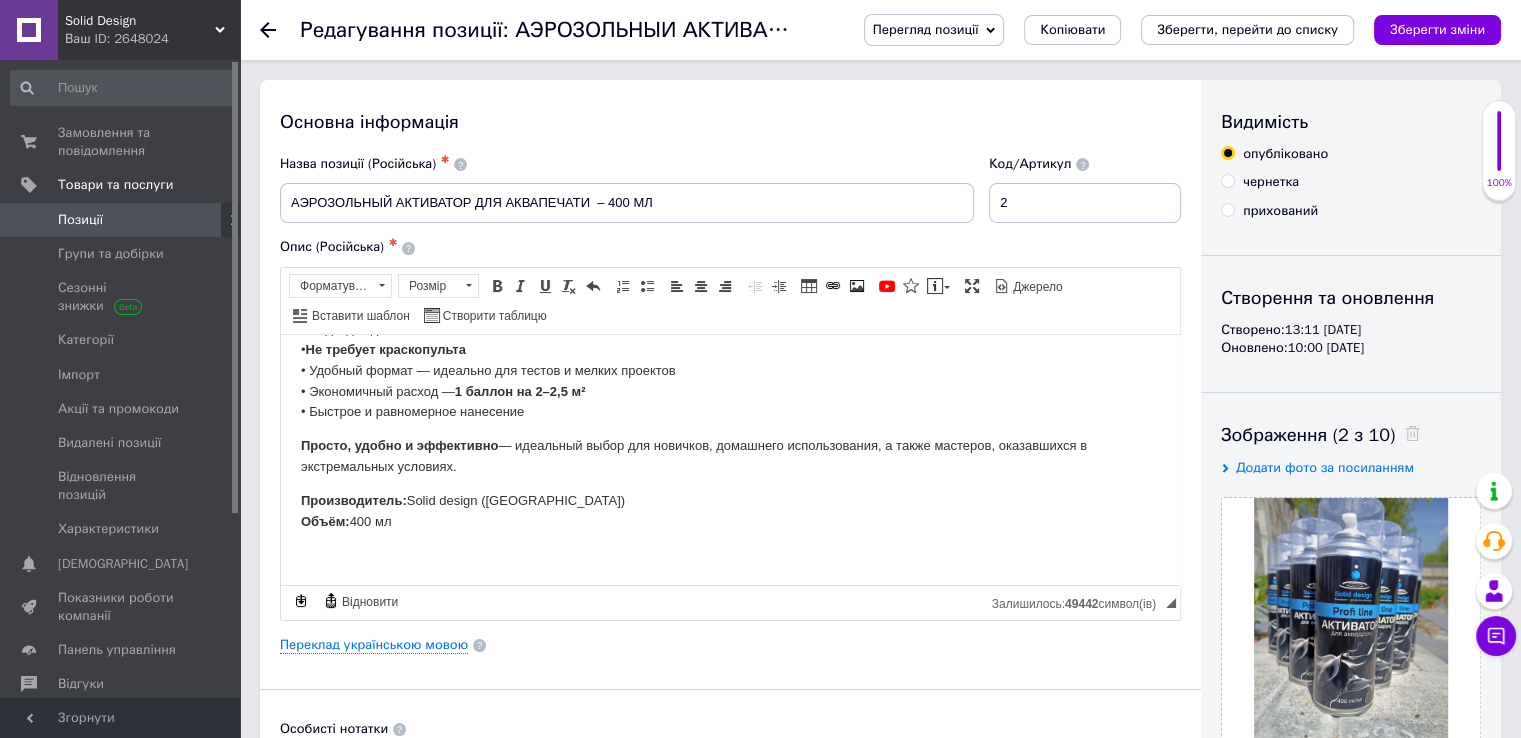 click on "Перегляд позиції" at bounding box center (926, 29) 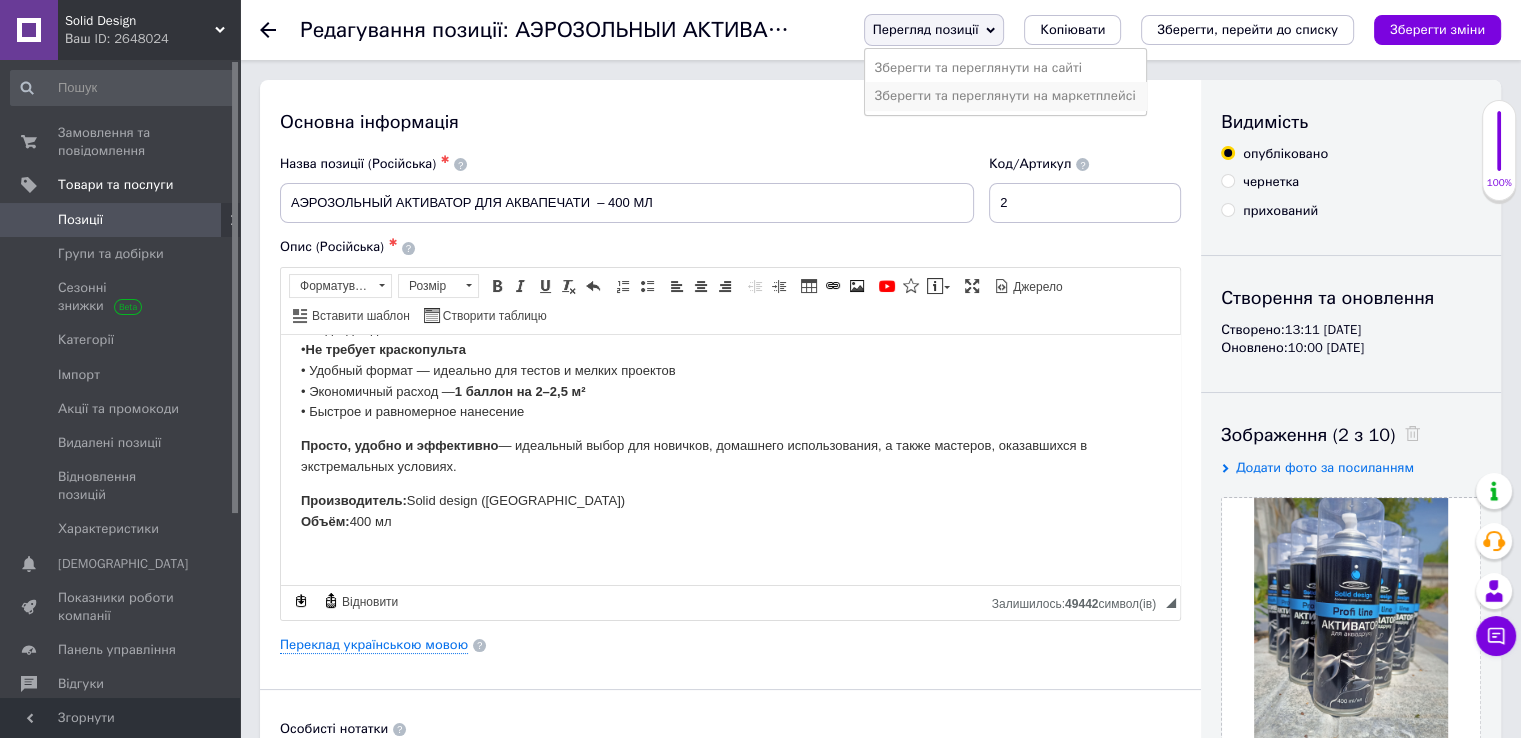 click on "Зберегти та переглянути на маркетплейсі" at bounding box center [1005, 96] 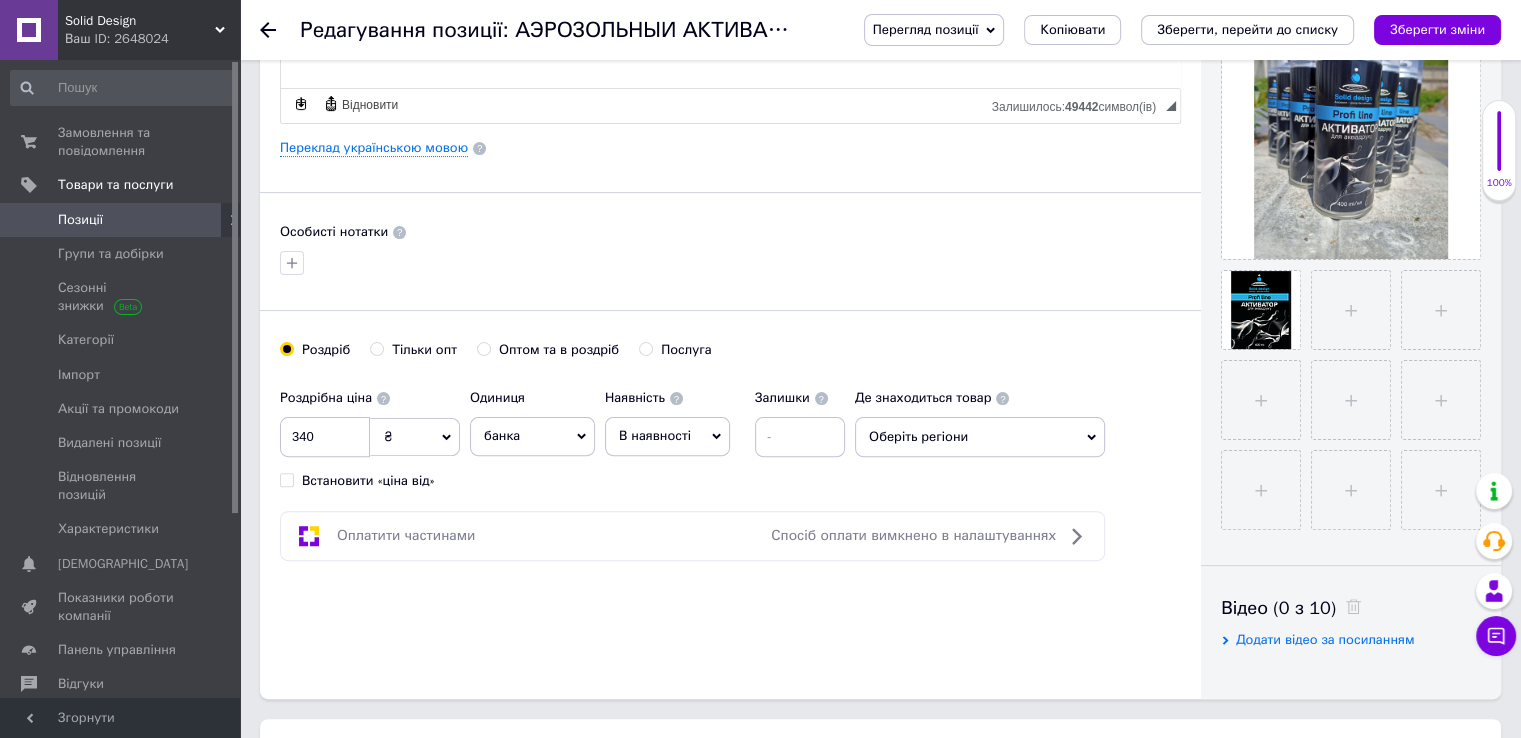 scroll, scrollTop: 500, scrollLeft: 0, axis: vertical 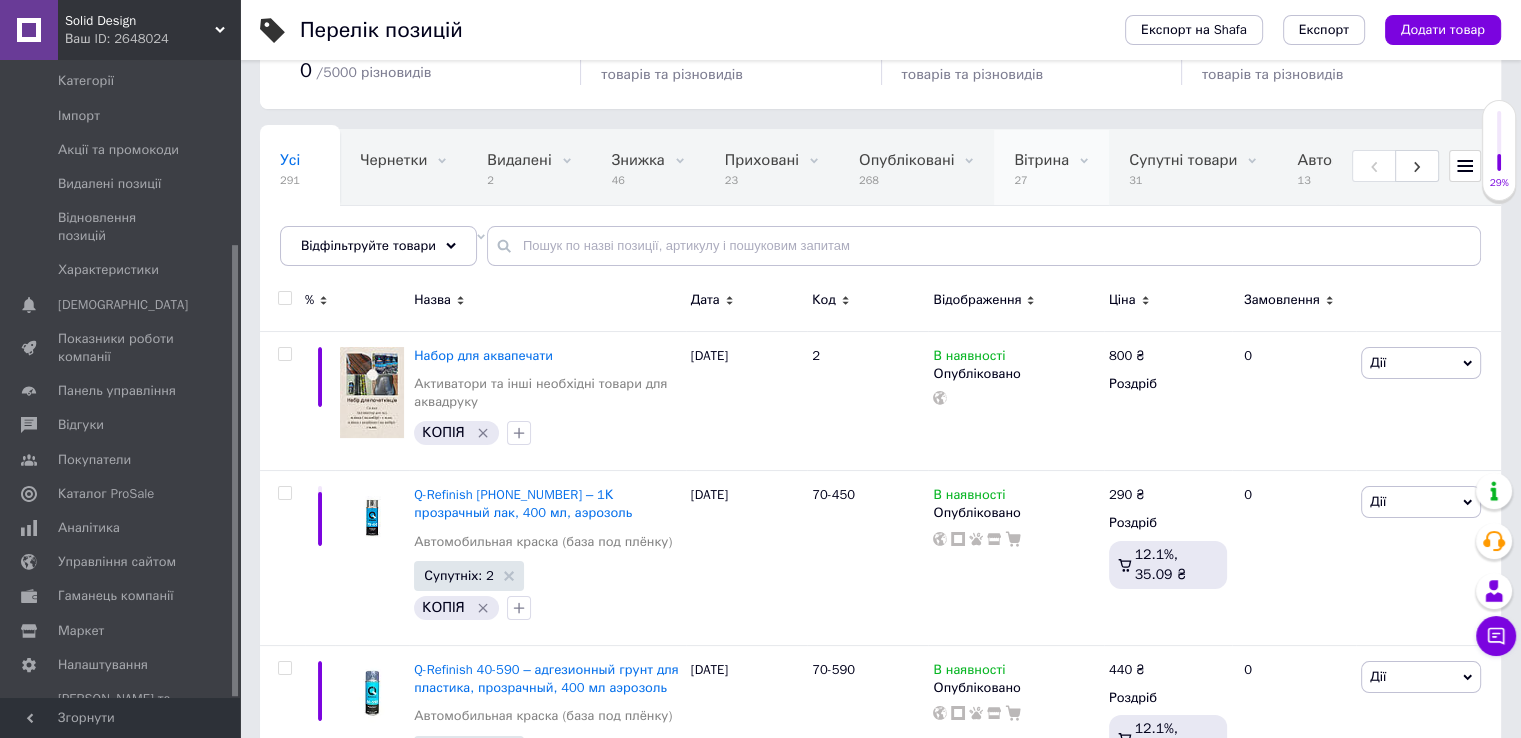 click on "Вітрина" at bounding box center [1041, 160] 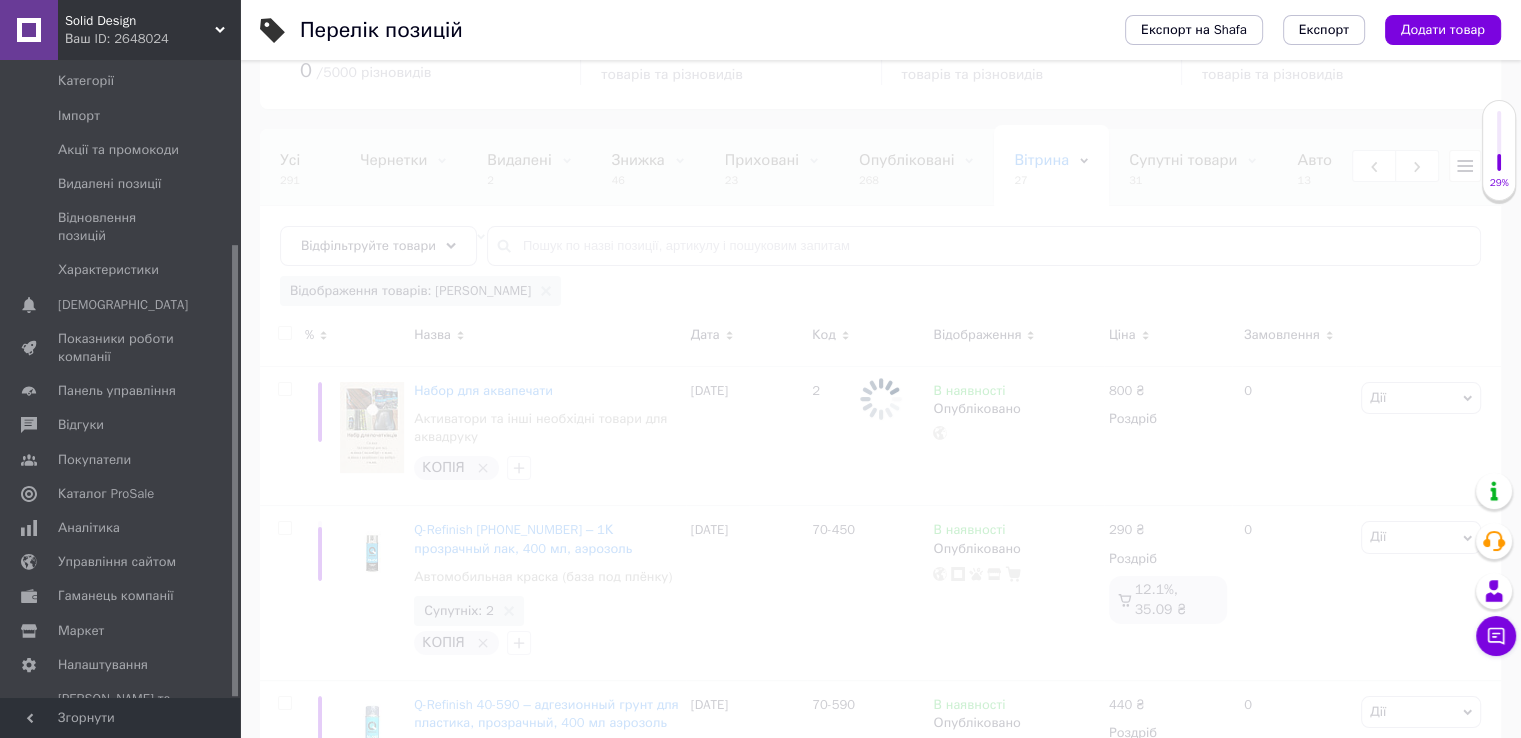scroll, scrollTop: 0, scrollLeft: 412, axis: horizontal 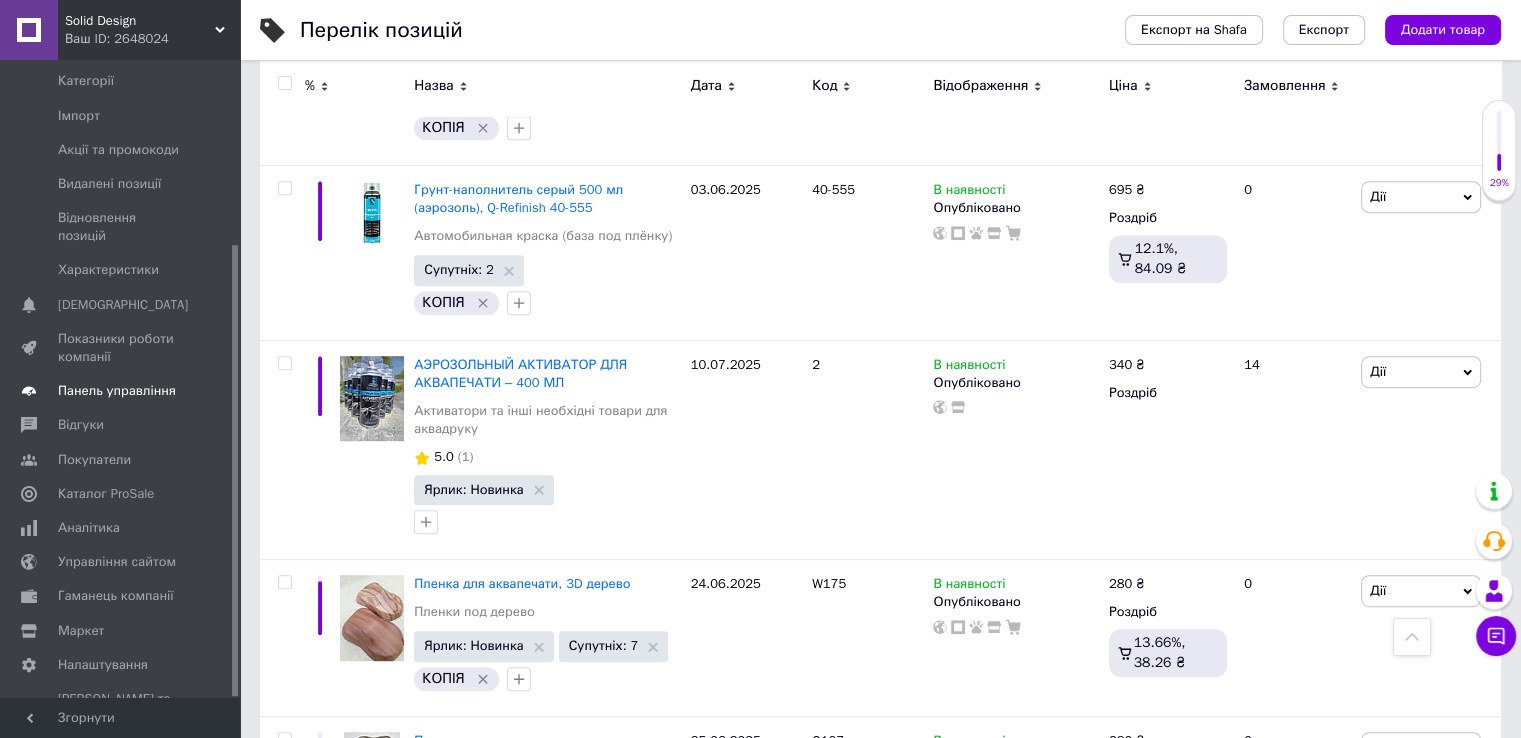 click on "Панель управління" at bounding box center (117, 391) 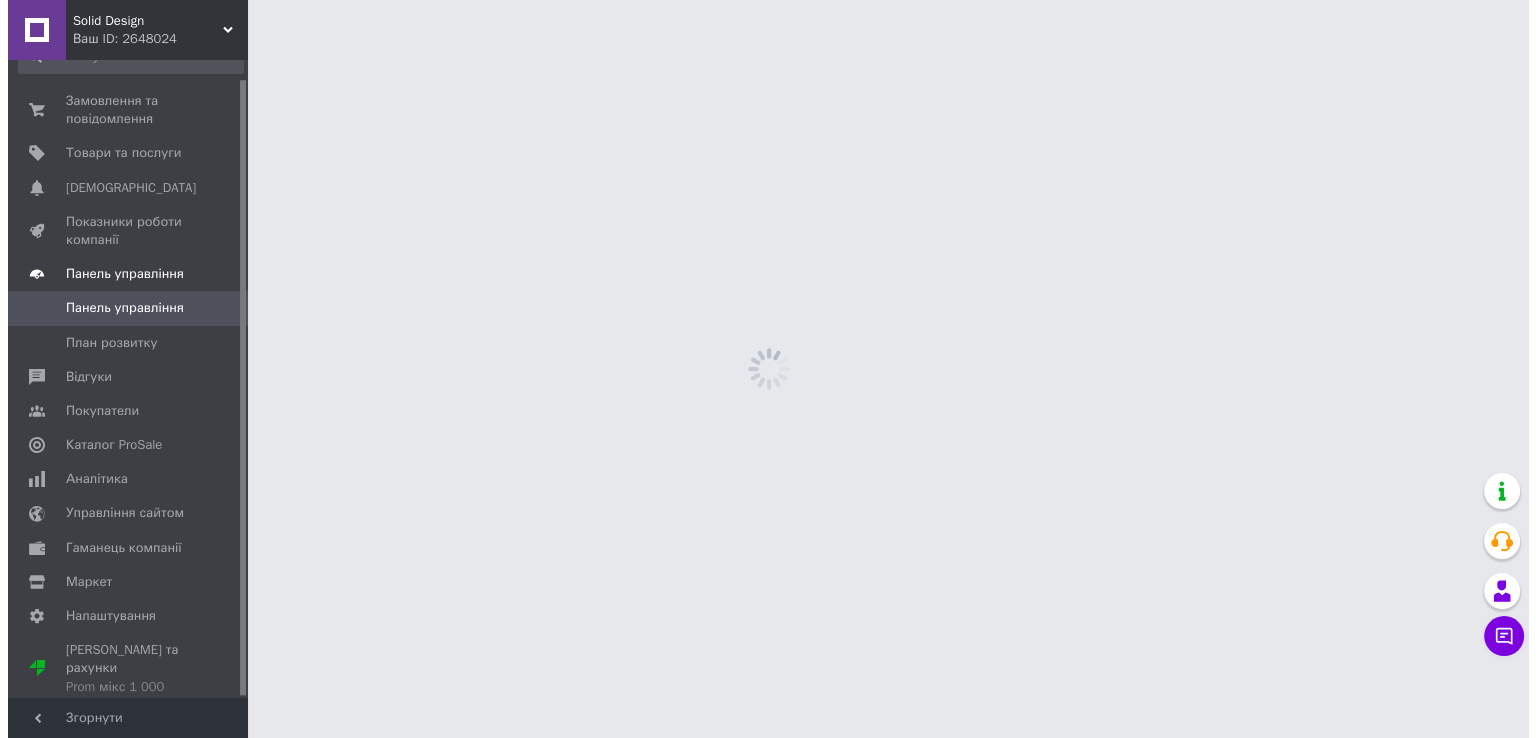 scroll, scrollTop: 0, scrollLeft: 0, axis: both 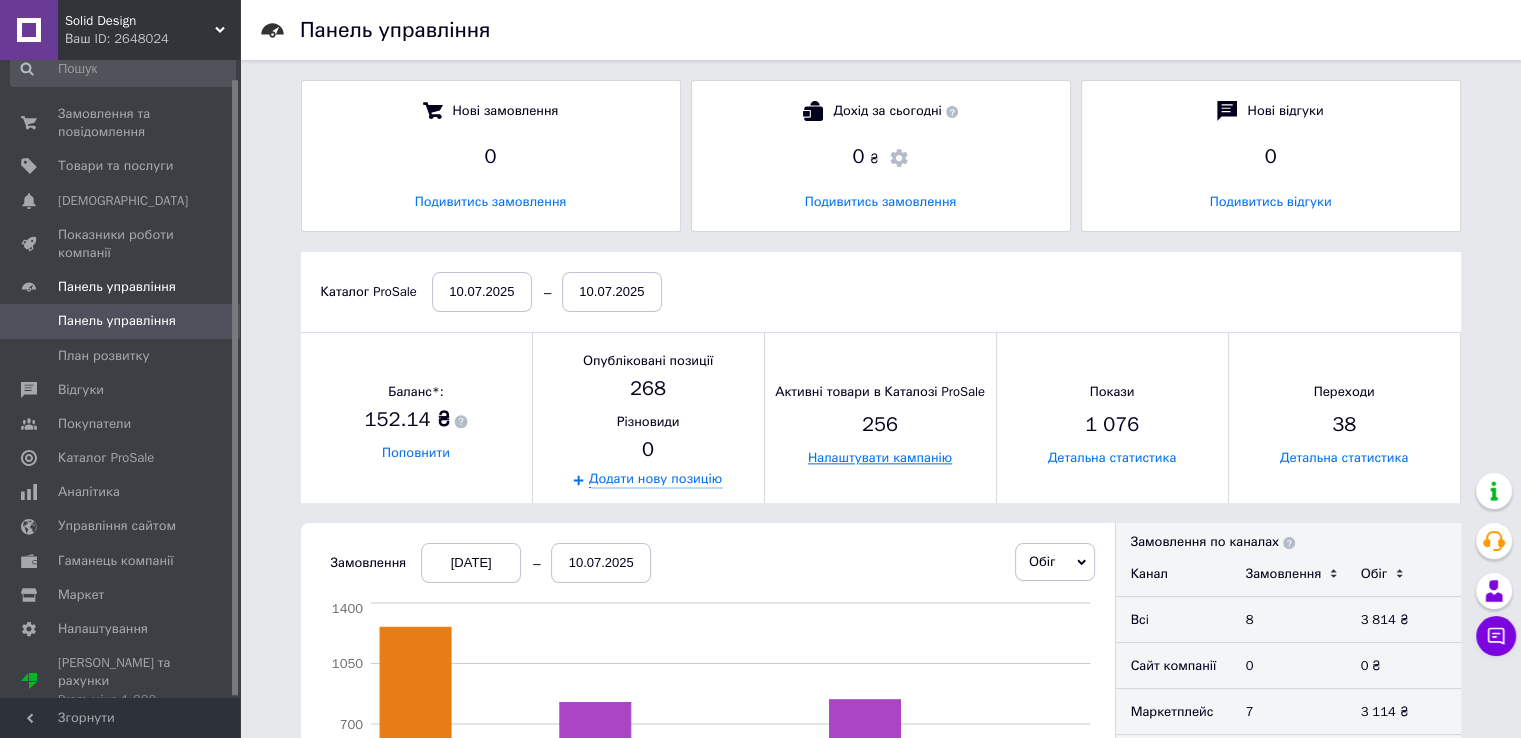 click on "Налаштувати кампанію" at bounding box center (880, 458) 